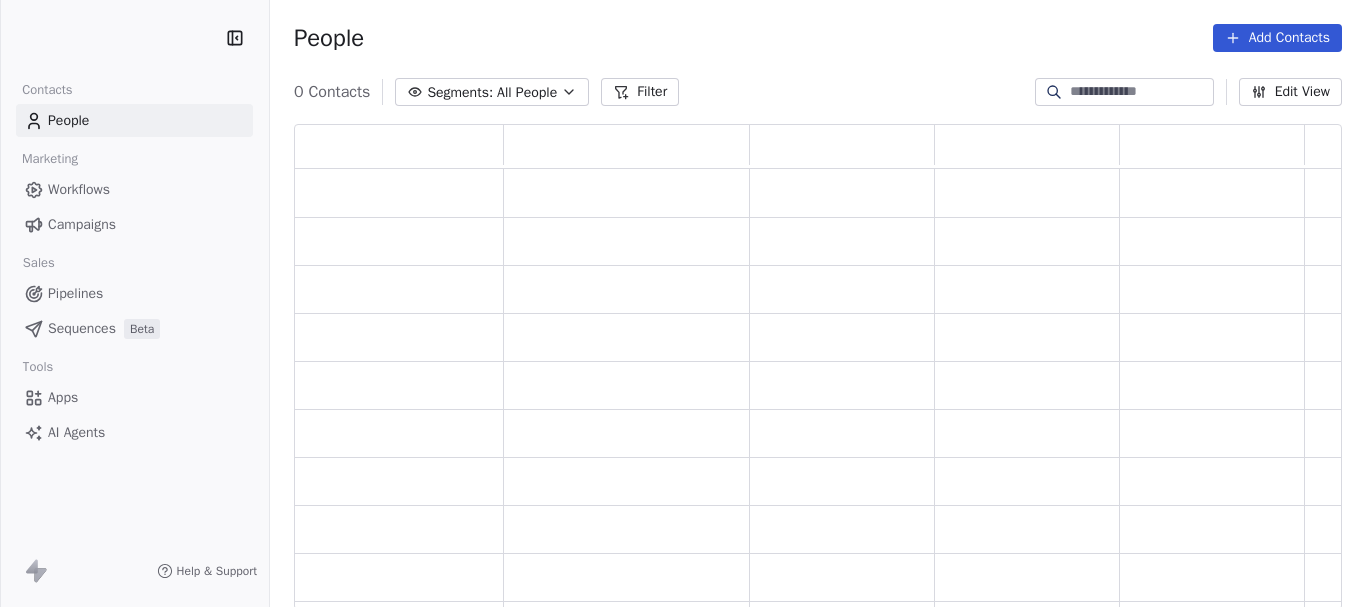 scroll, scrollTop: 0, scrollLeft: 0, axis: both 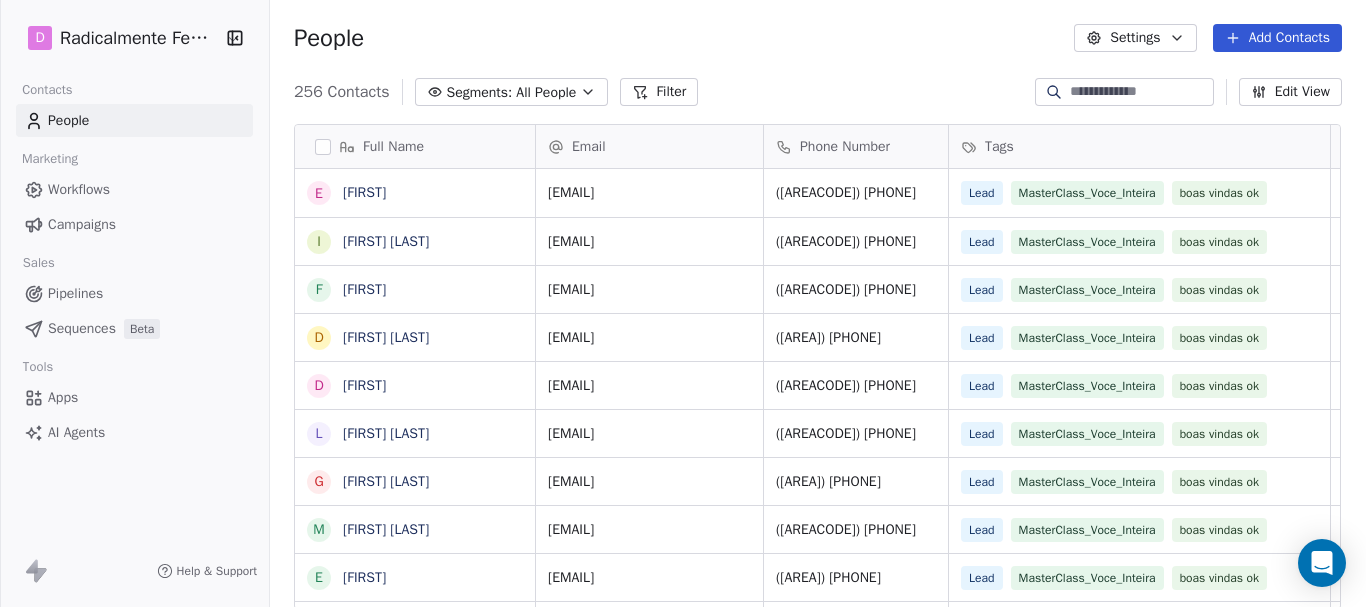 click on "Campaigns" at bounding box center [82, 224] 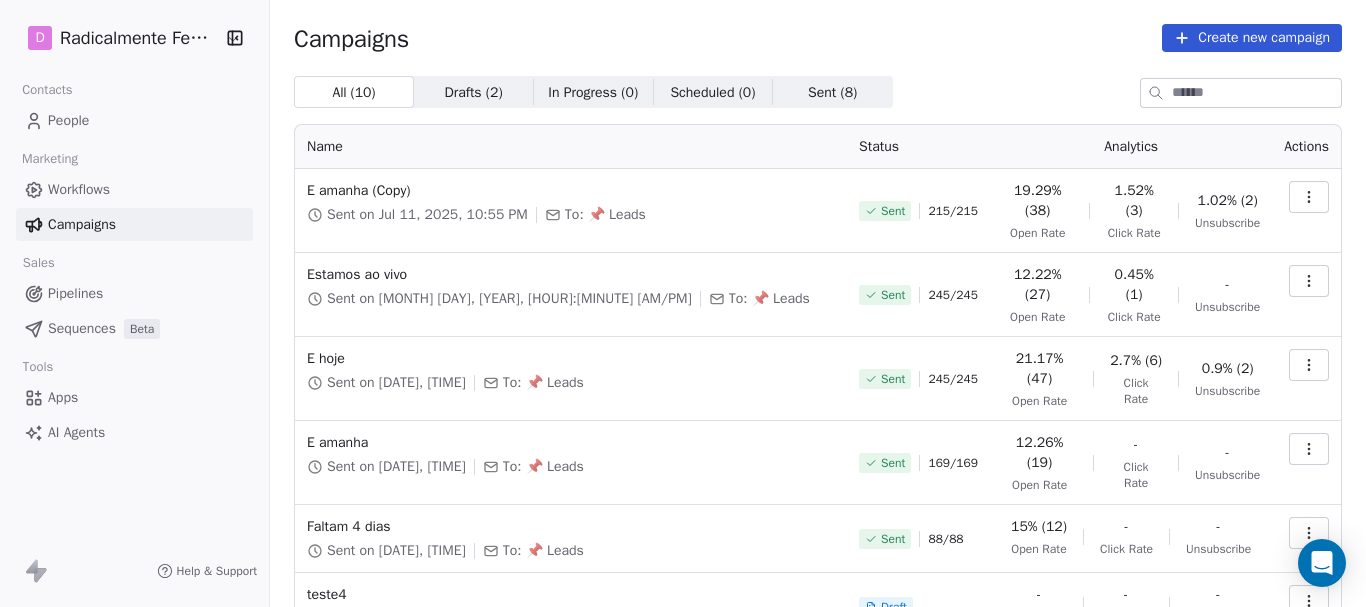 click on "Create new campaign" at bounding box center [1252, 38] 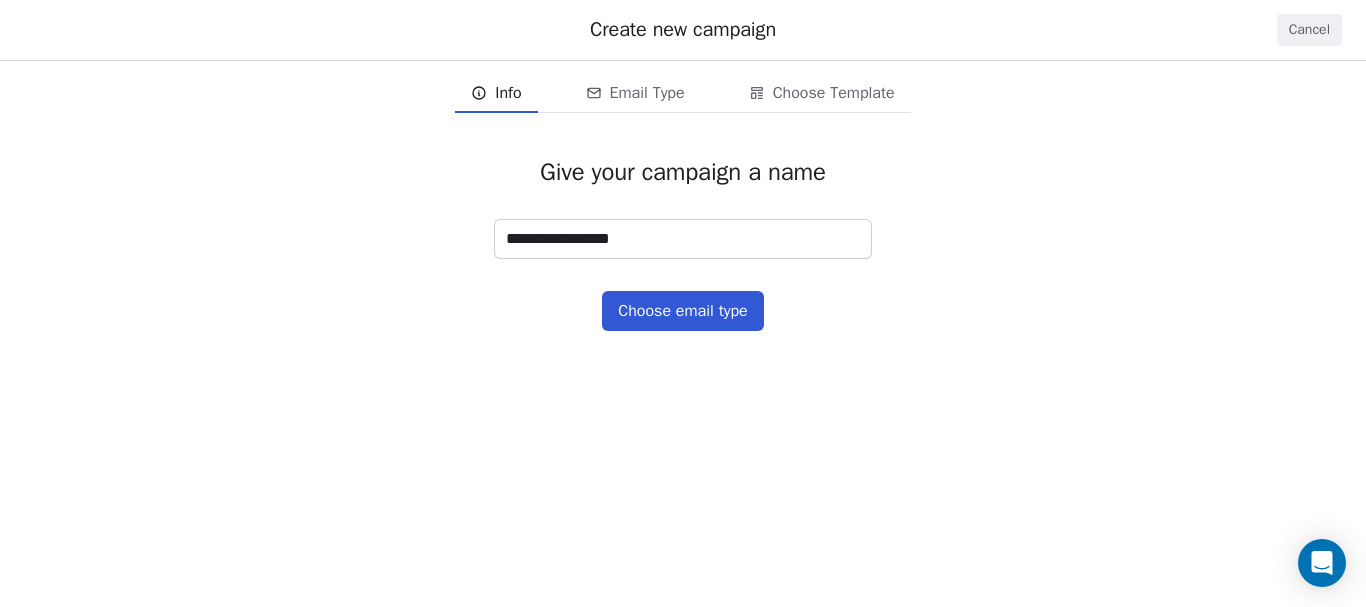 type on "**********" 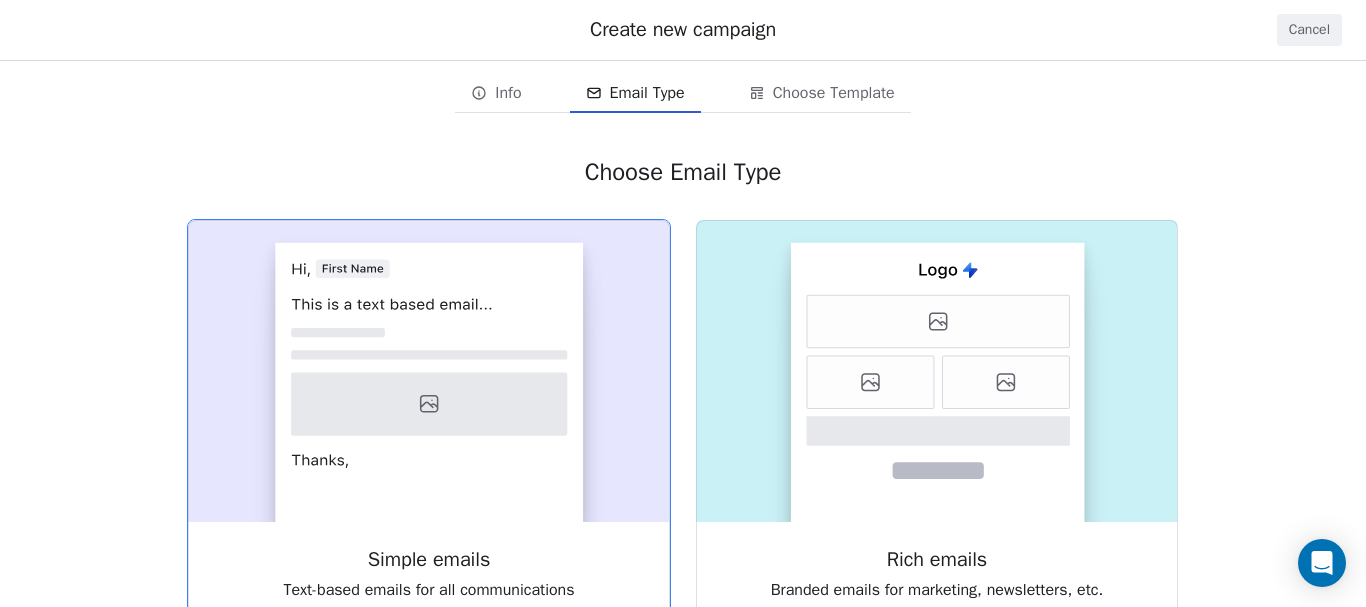 click 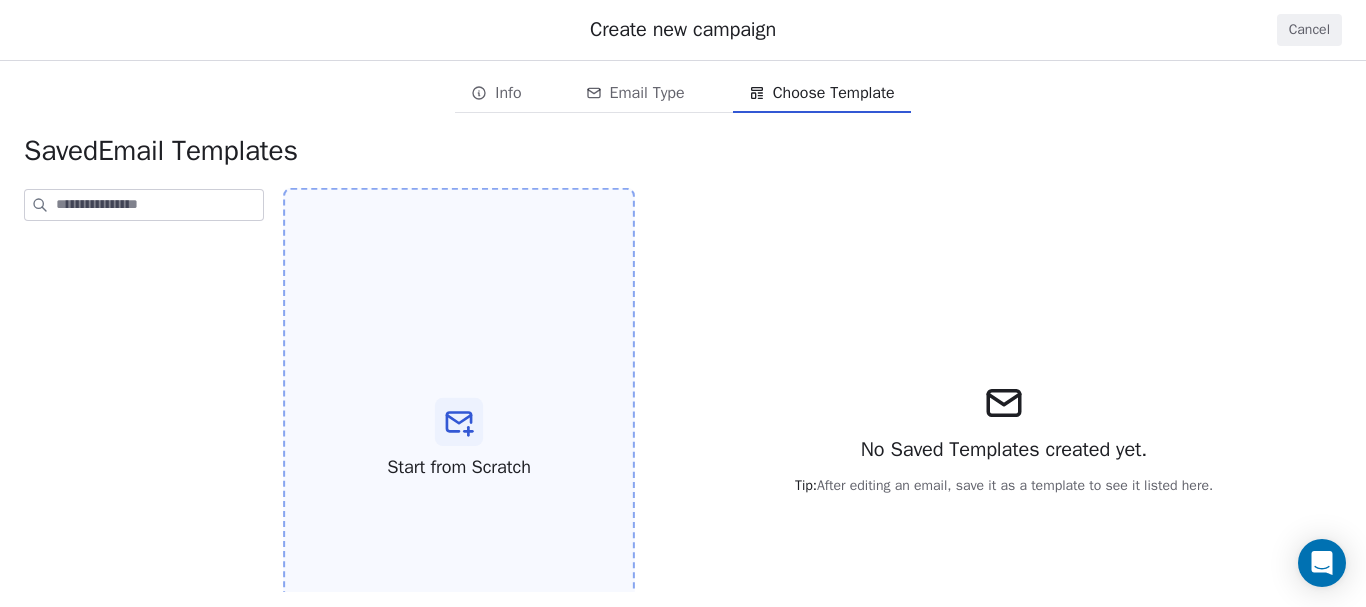 click 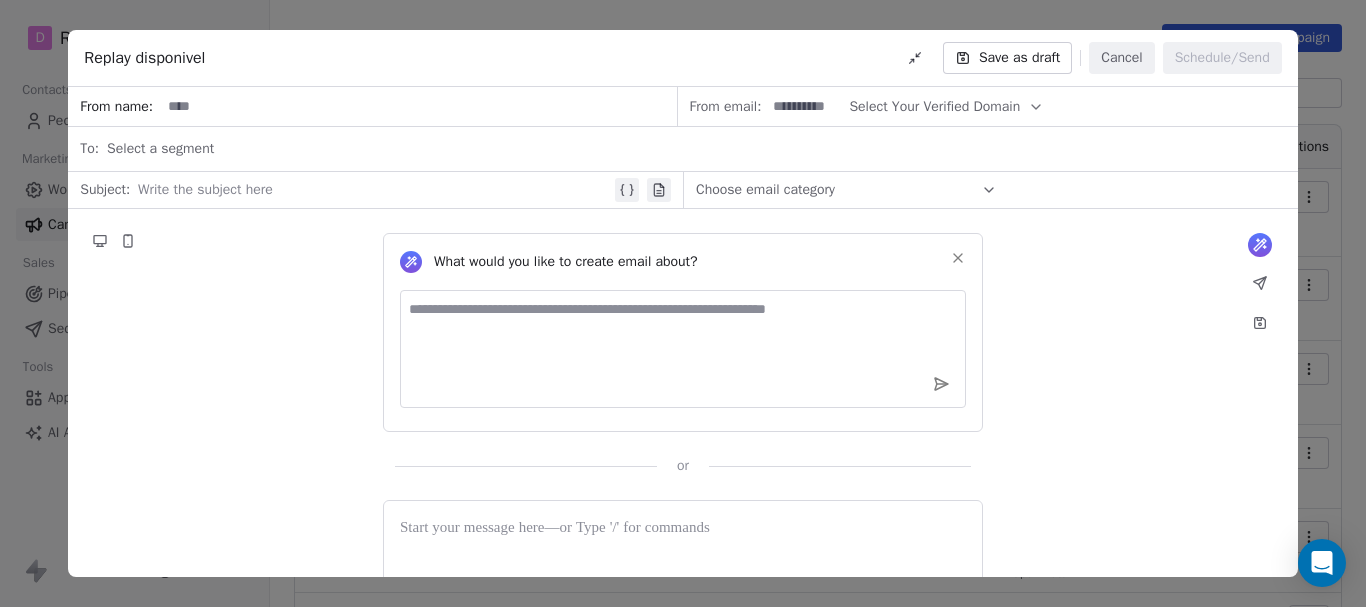 click at bounding box center [418, 106] 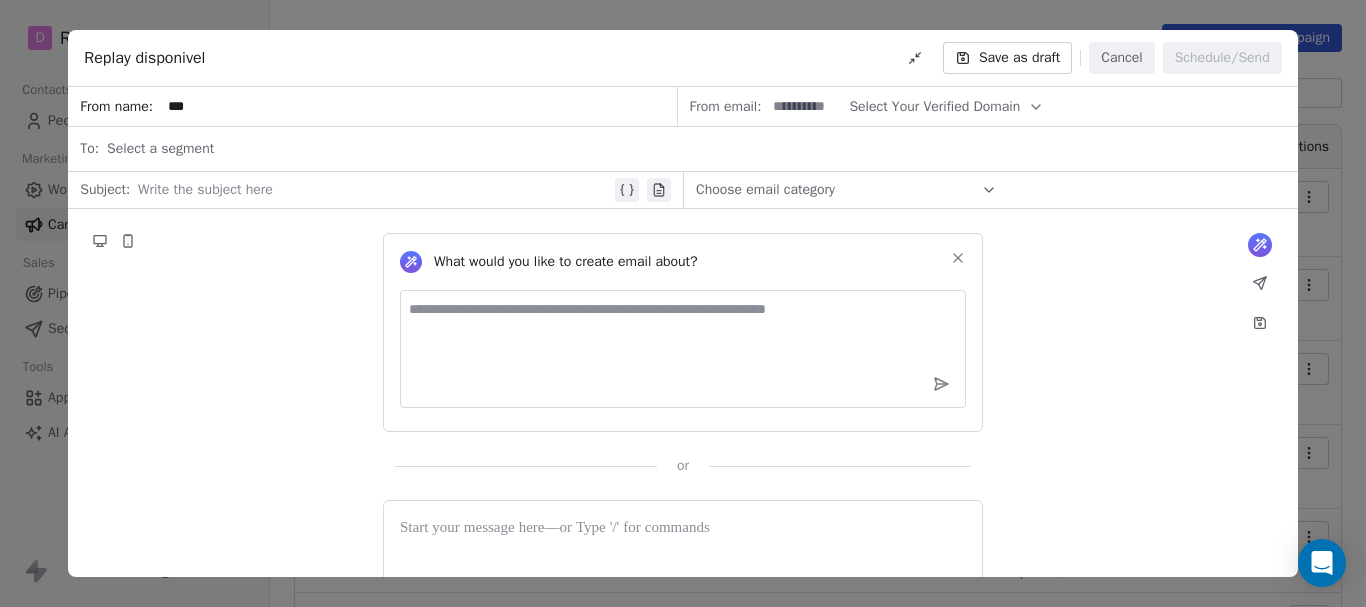type on "***" 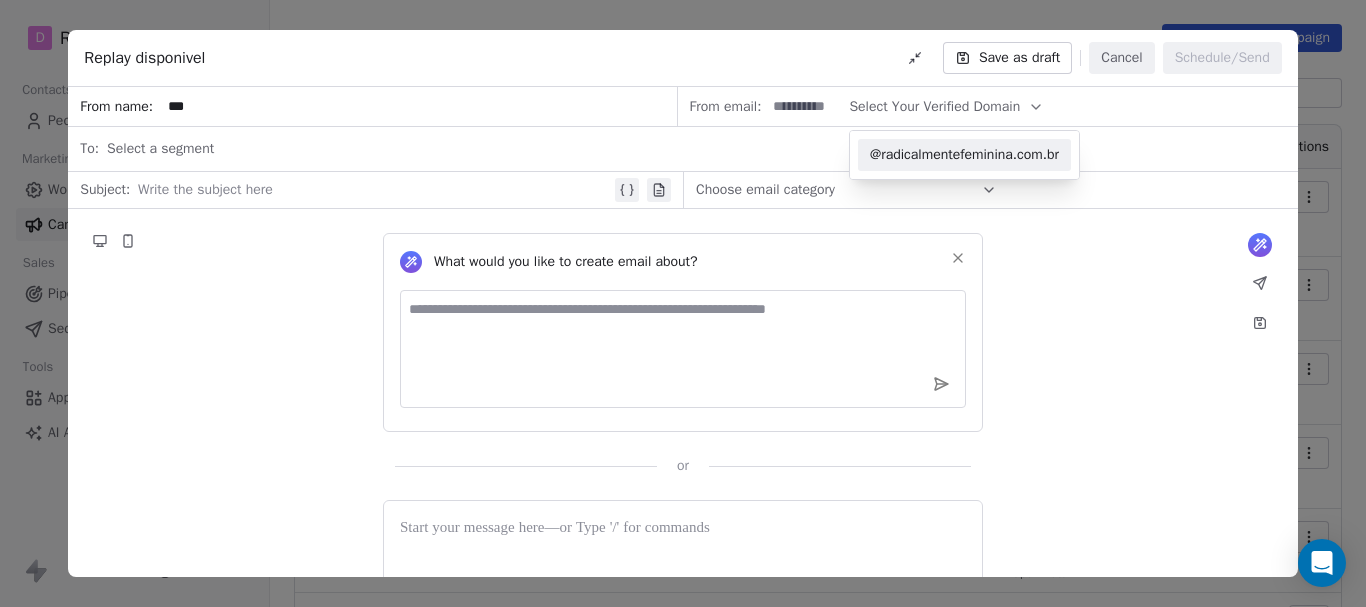 drag, startPoint x: 986, startPoint y: 149, endPoint x: 955, endPoint y: 147, distance: 31.06445 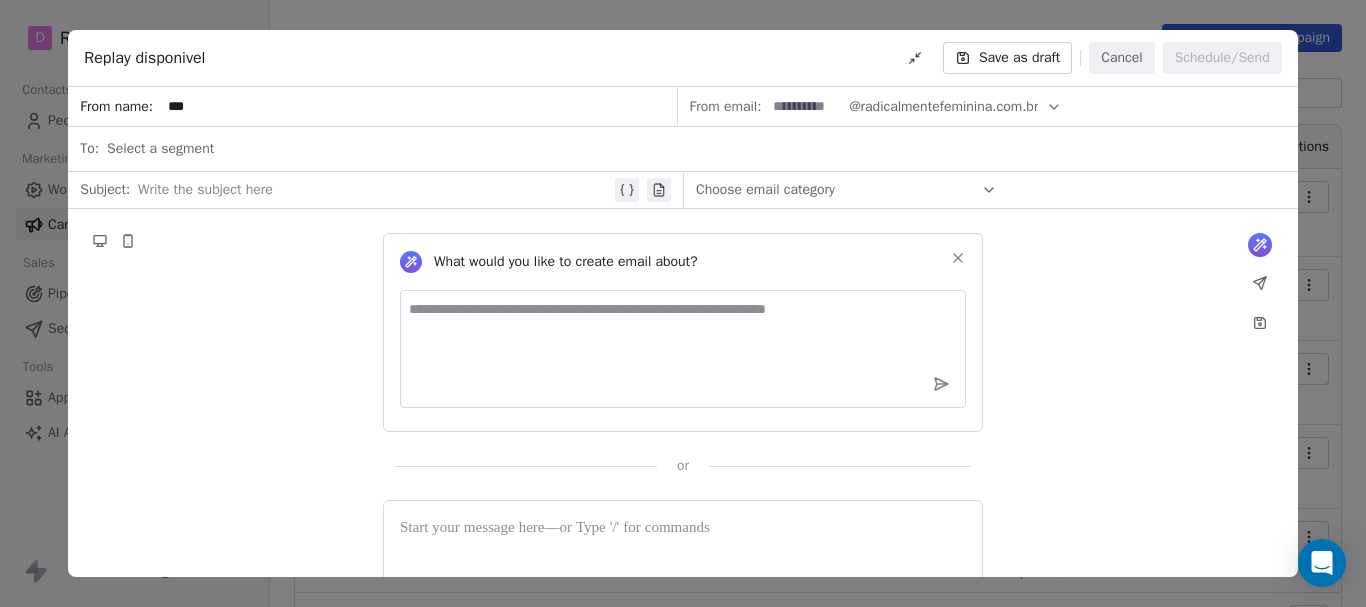 click at bounding box center [805, 106] 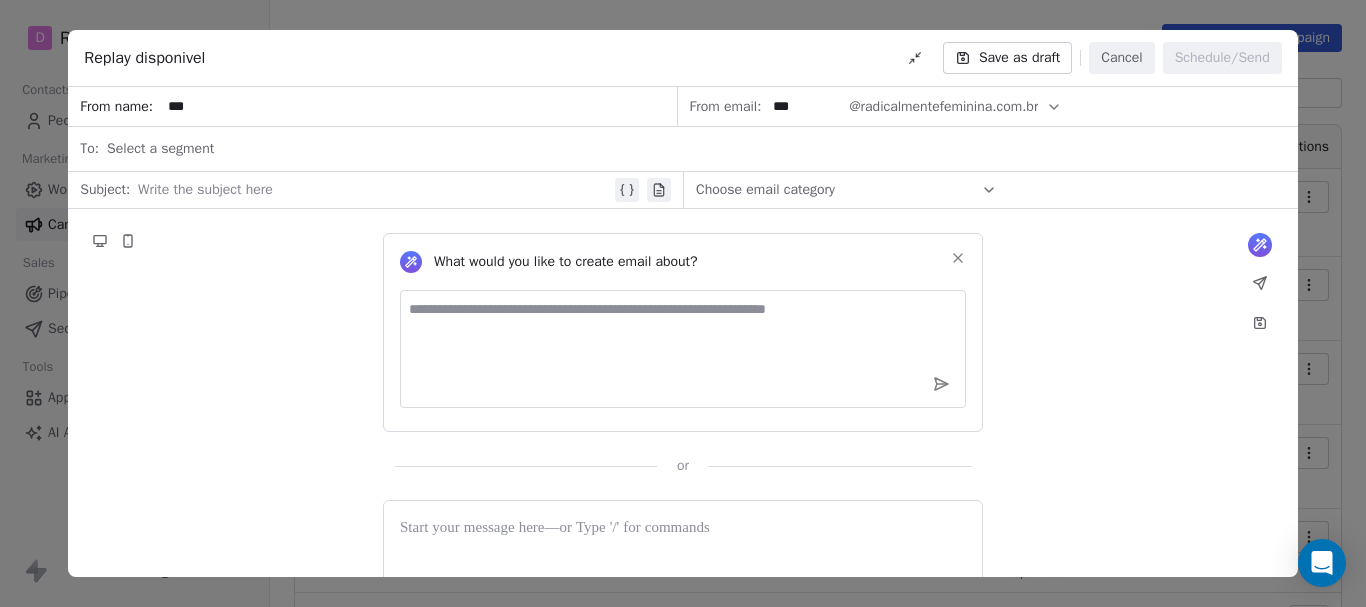 type on "***" 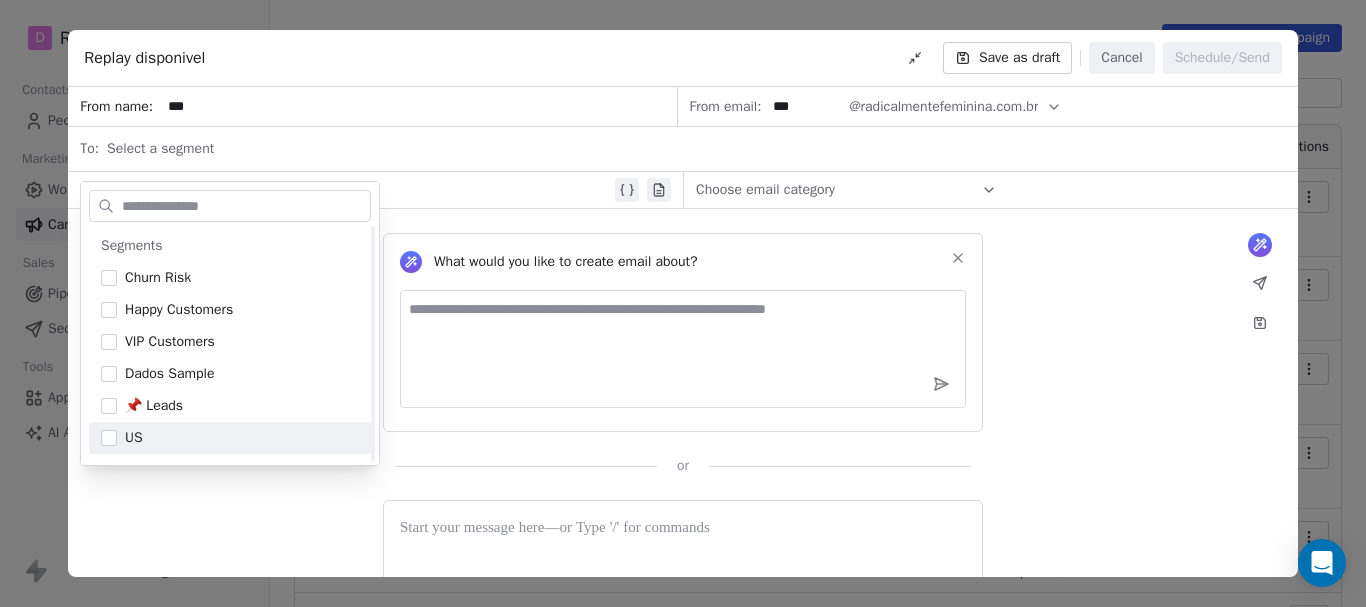 scroll, scrollTop: 29, scrollLeft: 0, axis: vertical 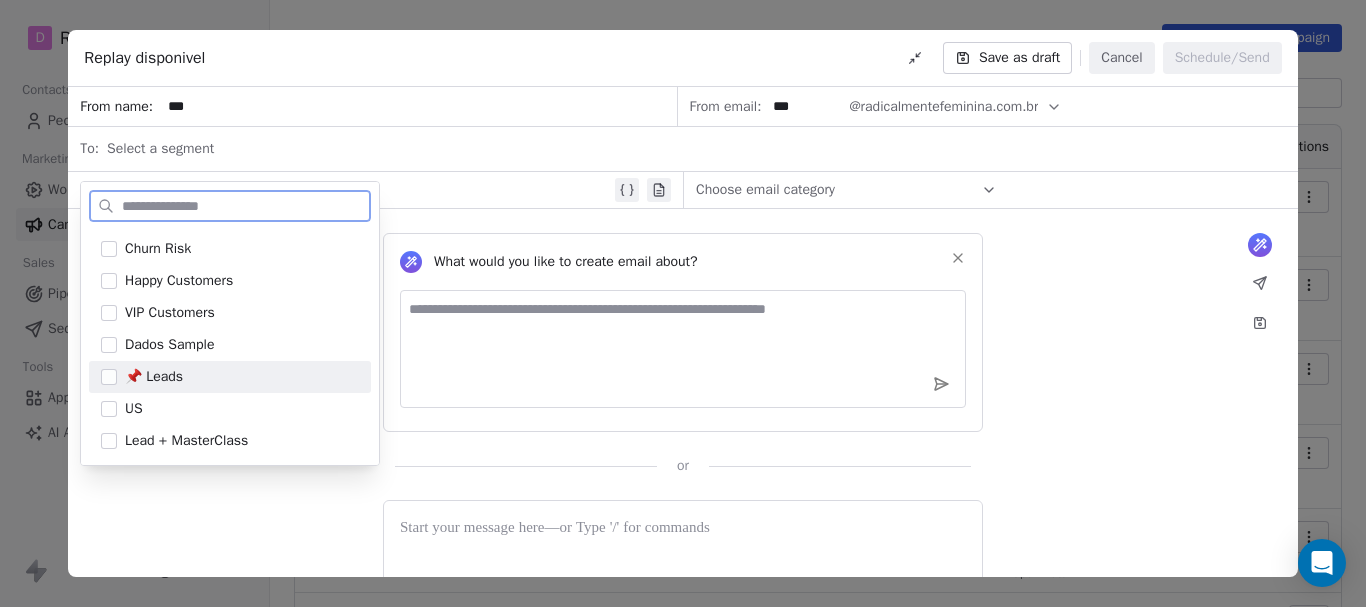 click at bounding box center (109, 377) 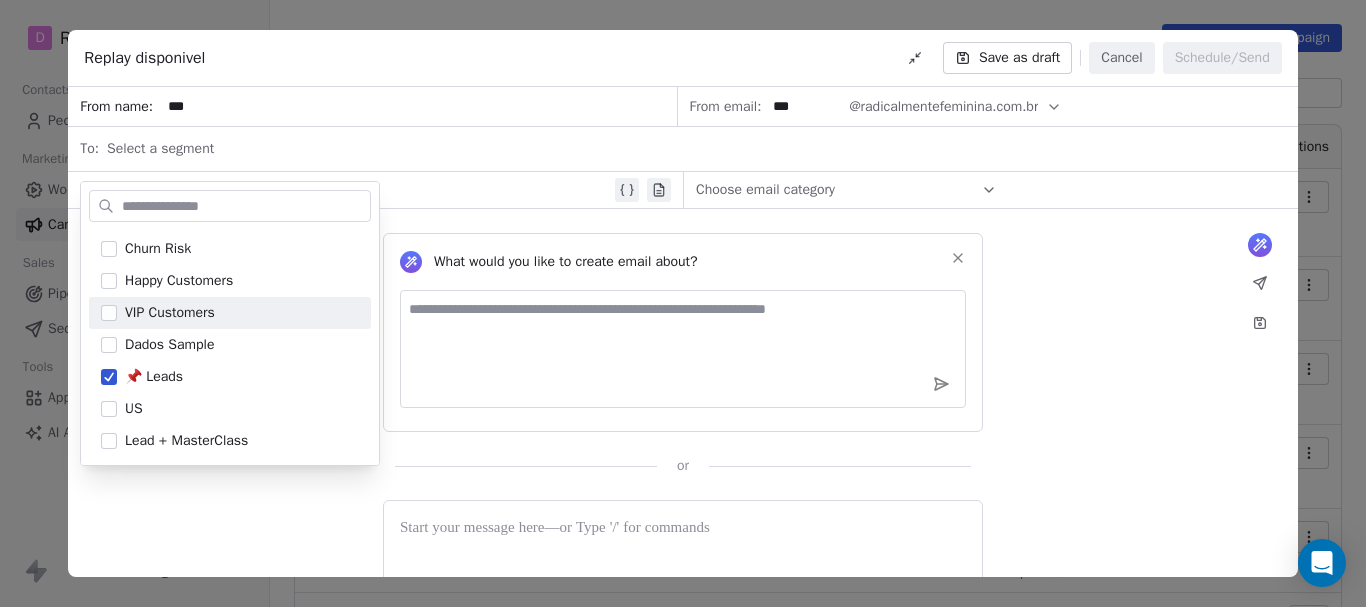 click on "Choose email category" at bounding box center [846, 190] 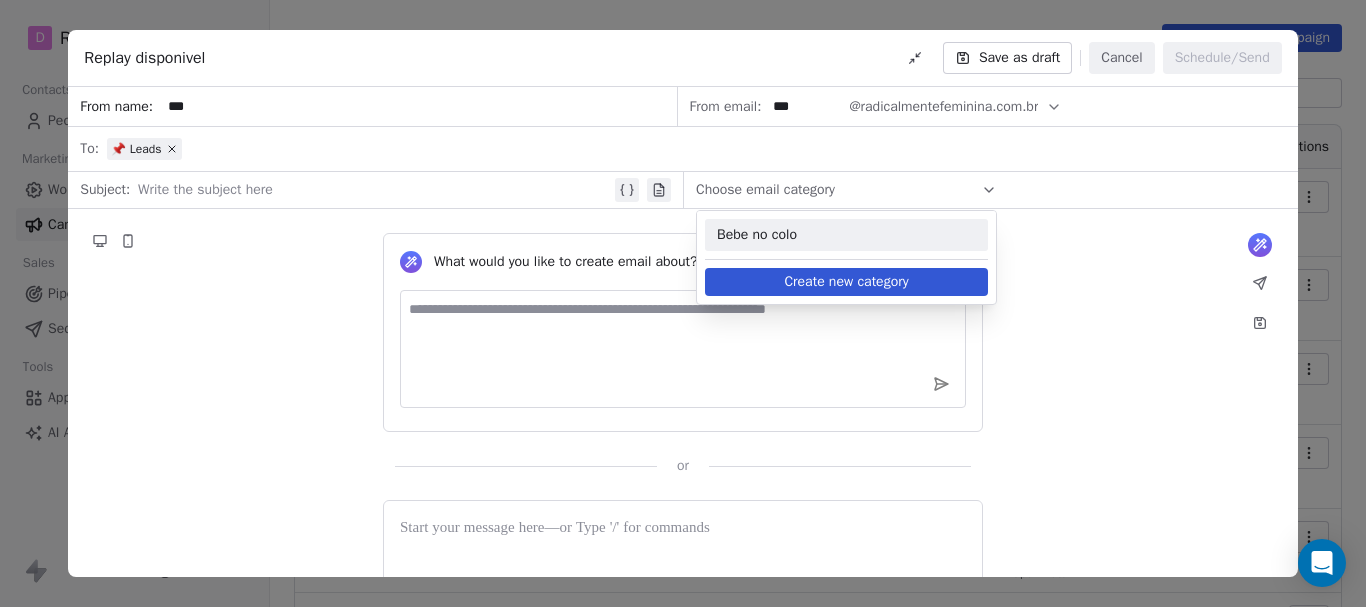 click on "Bebe no colo" at bounding box center (846, 235) 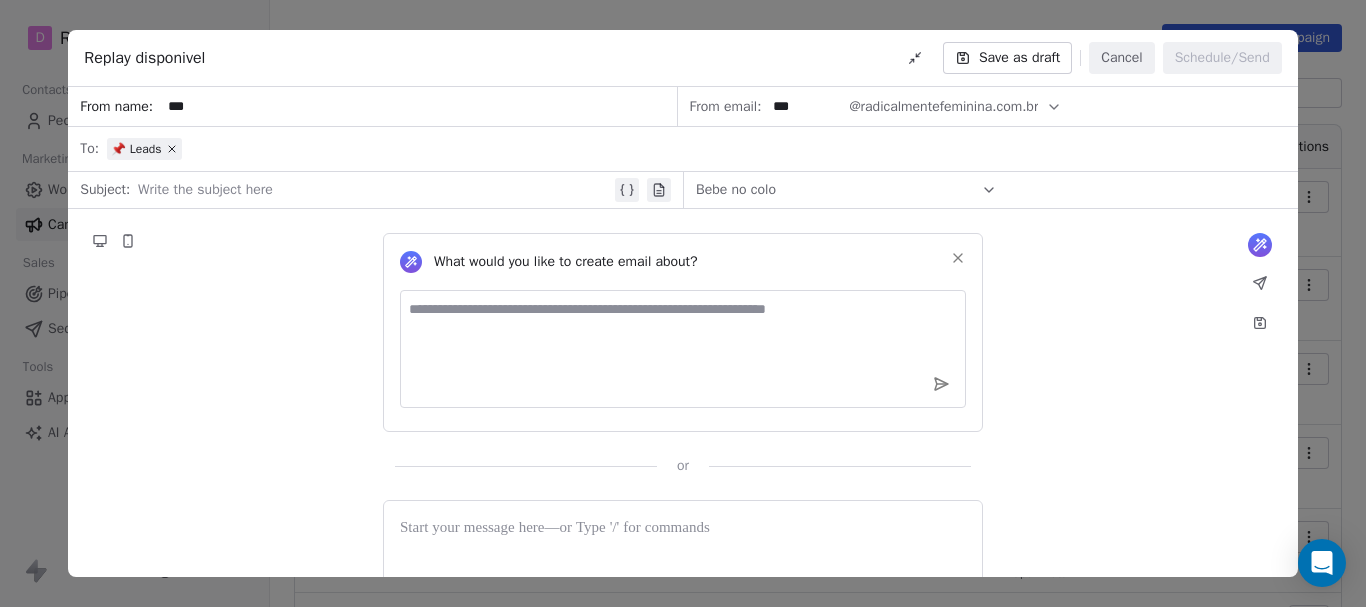 click at bounding box center [374, 190] 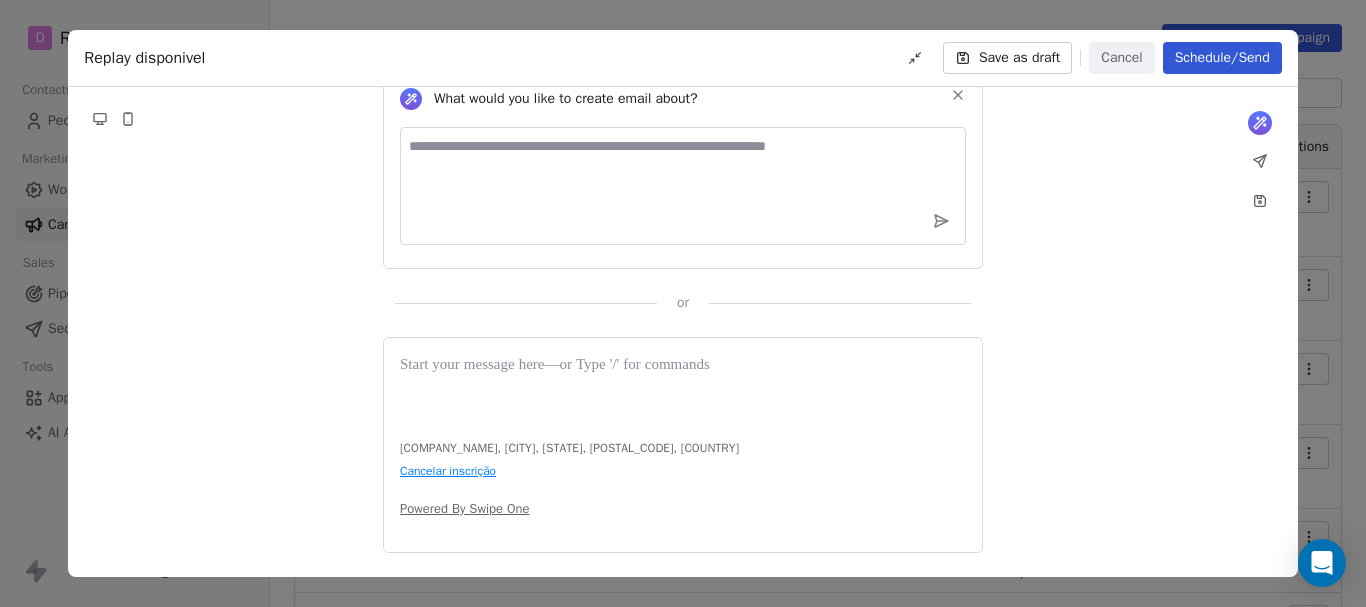 scroll, scrollTop: 0, scrollLeft: 0, axis: both 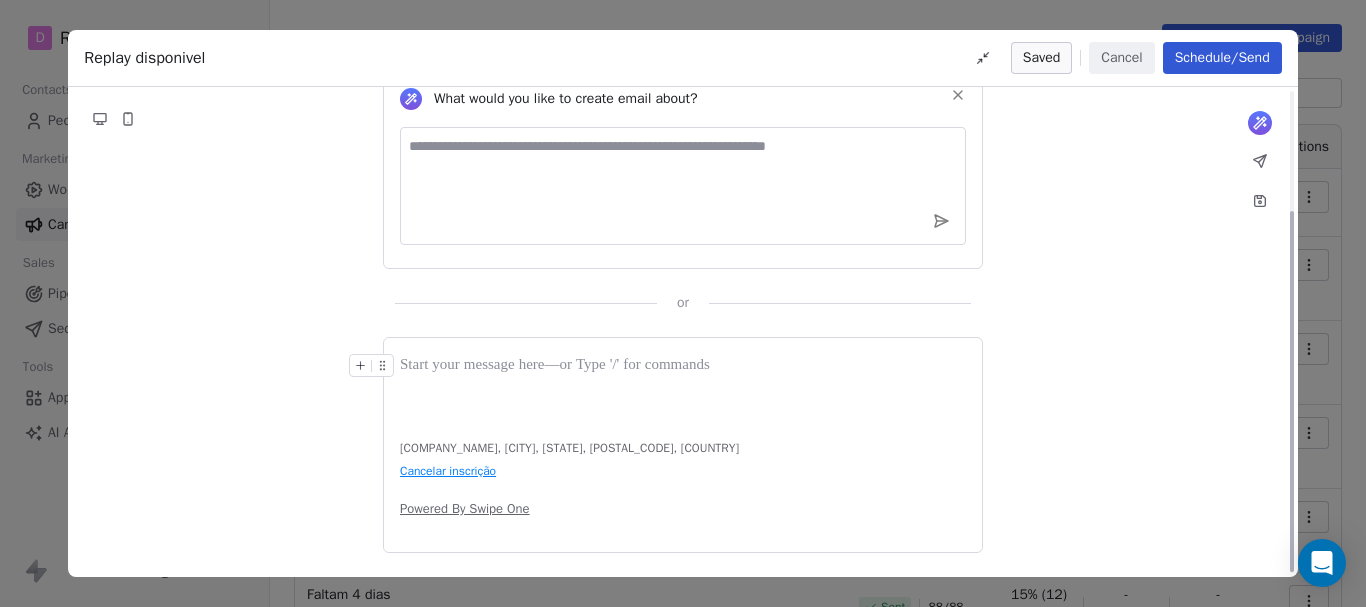 click at bounding box center [683, 366] 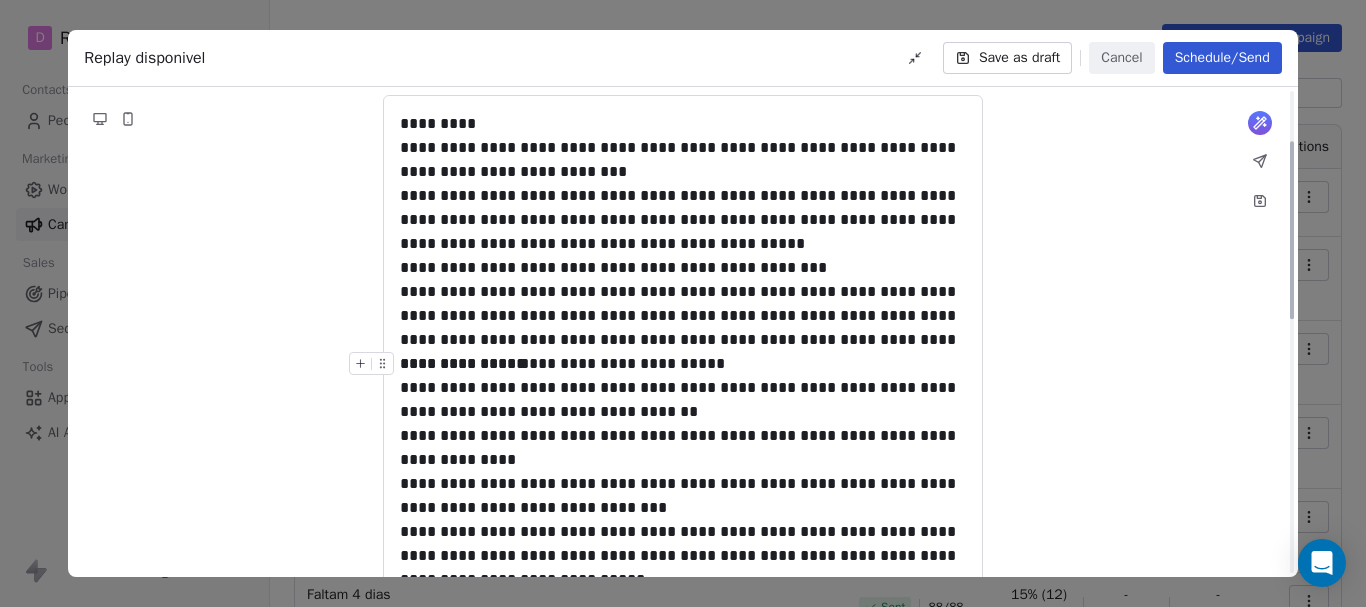 scroll, scrollTop: 0, scrollLeft: 0, axis: both 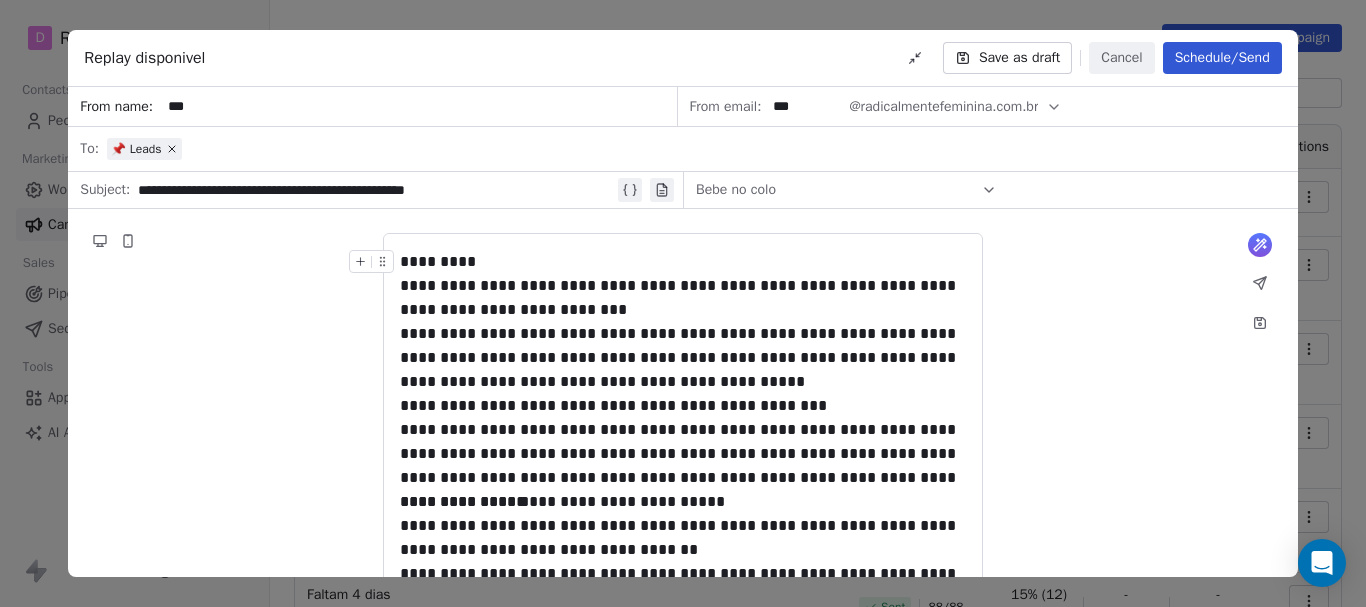 click on "*********" at bounding box center [683, 262] 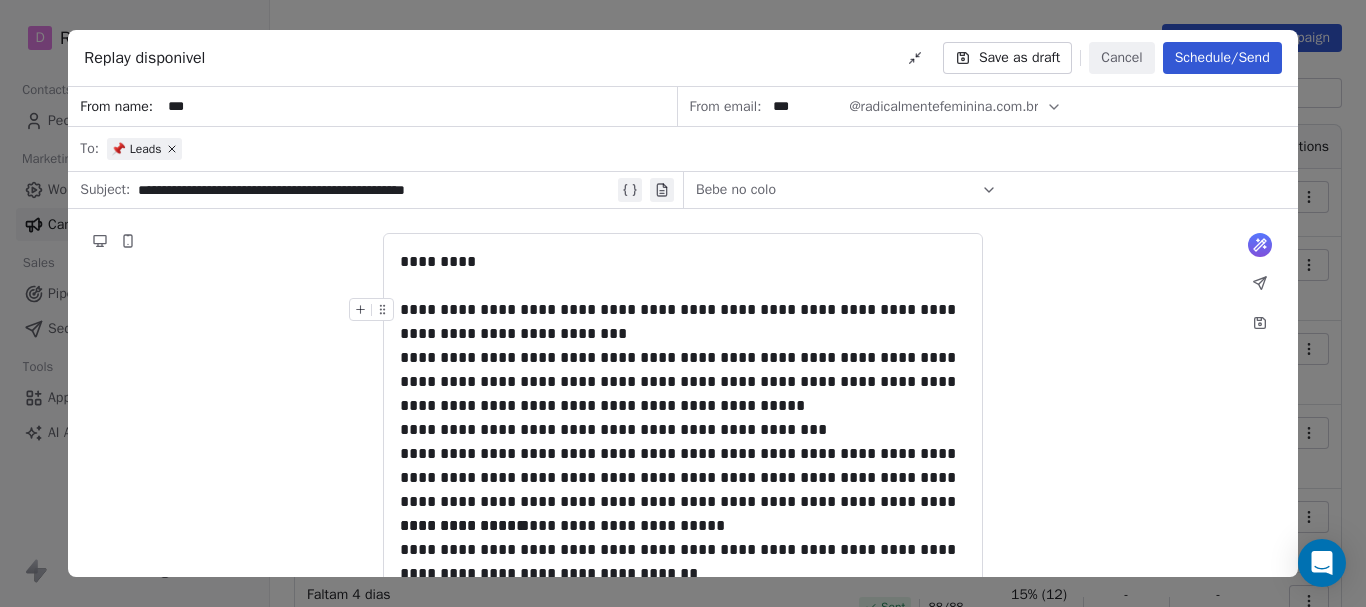 click on "**********" at bounding box center (683, 322) 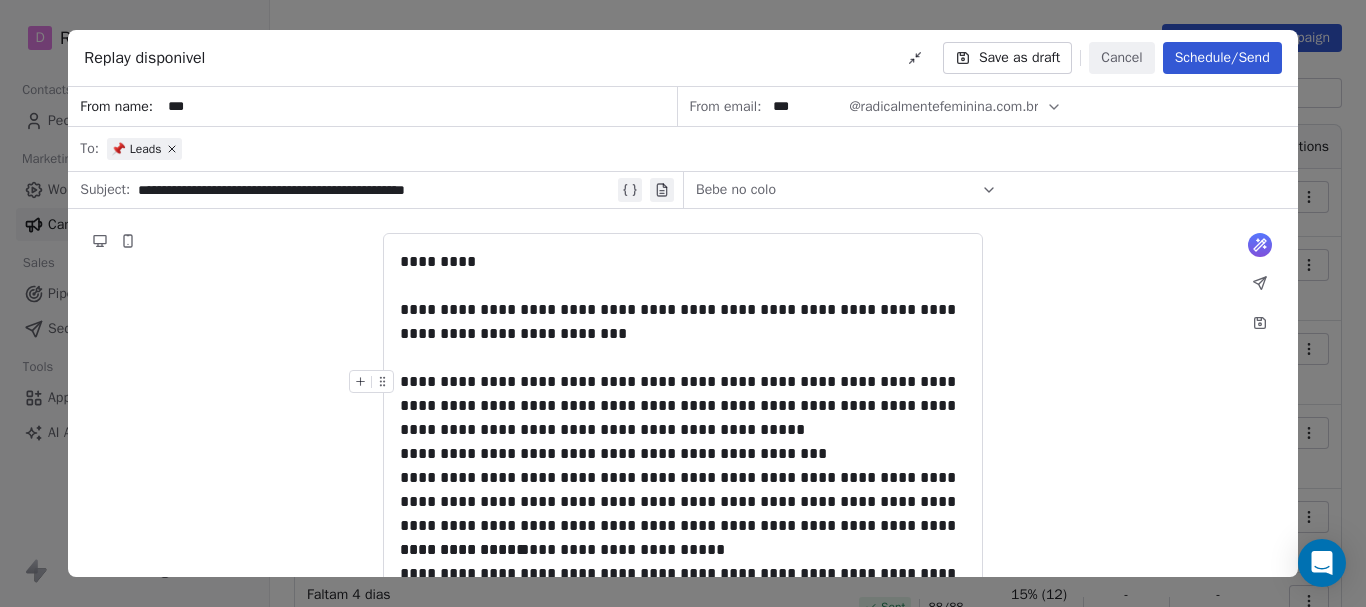 click on "**********" at bounding box center [683, 406] 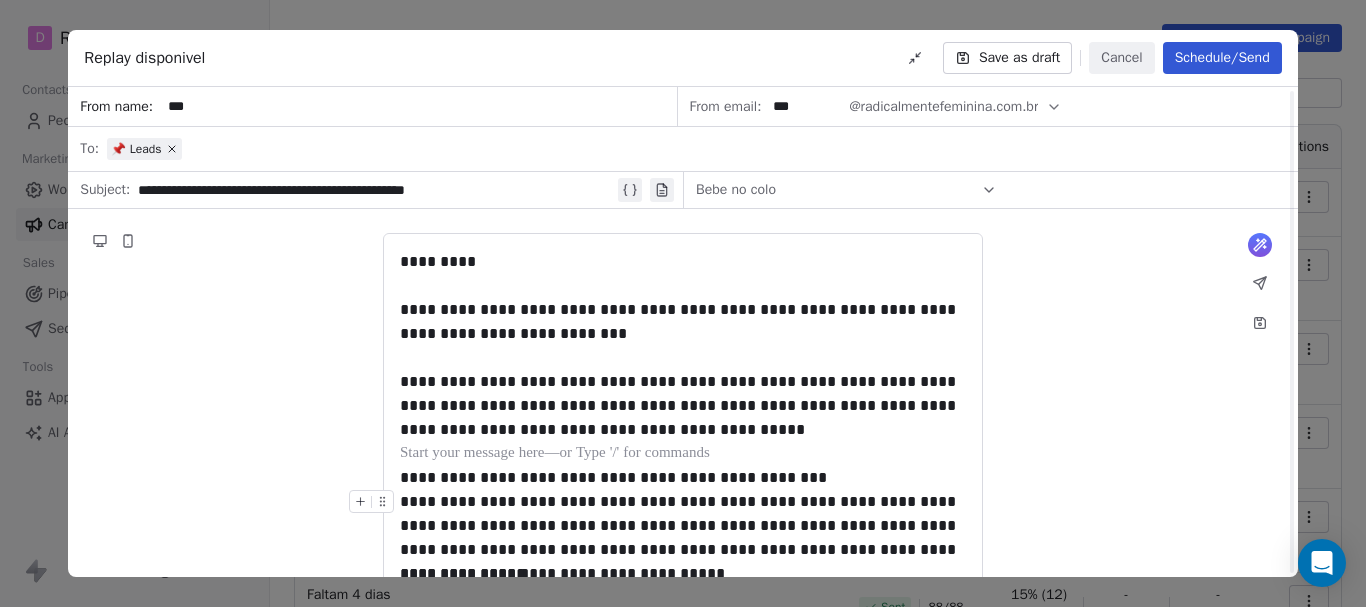 scroll, scrollTop: 100, scrollLeft: 0, axis: vertical 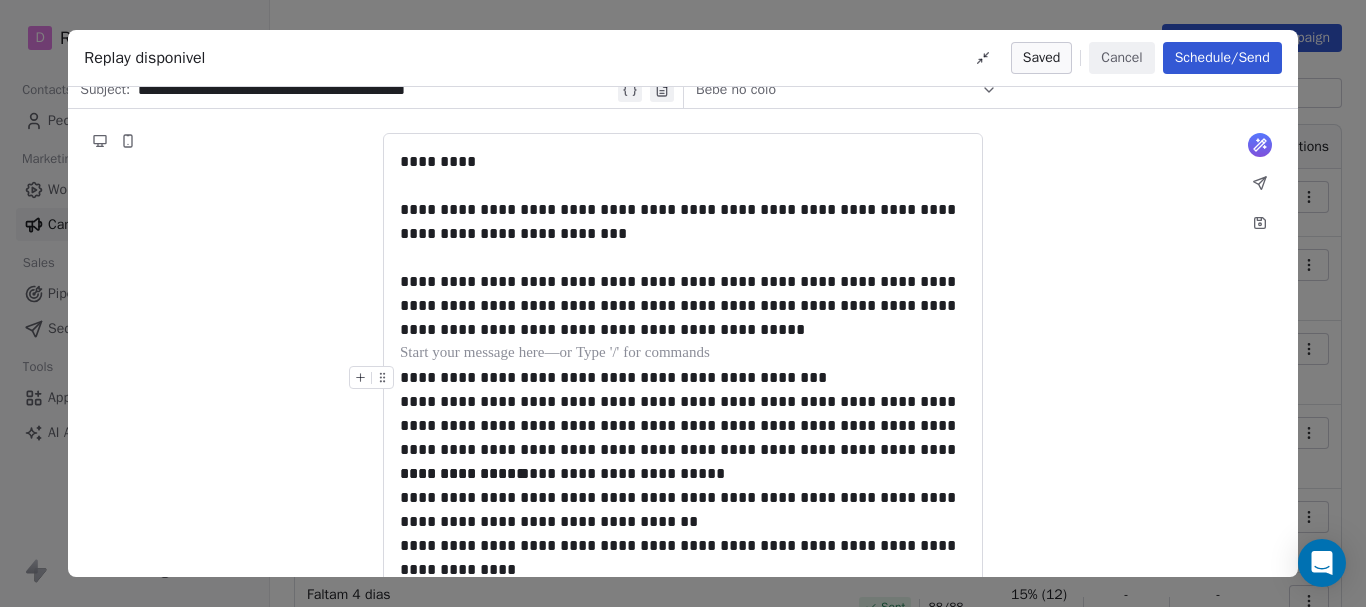 click on "**********" at bounding box center [683, 378] 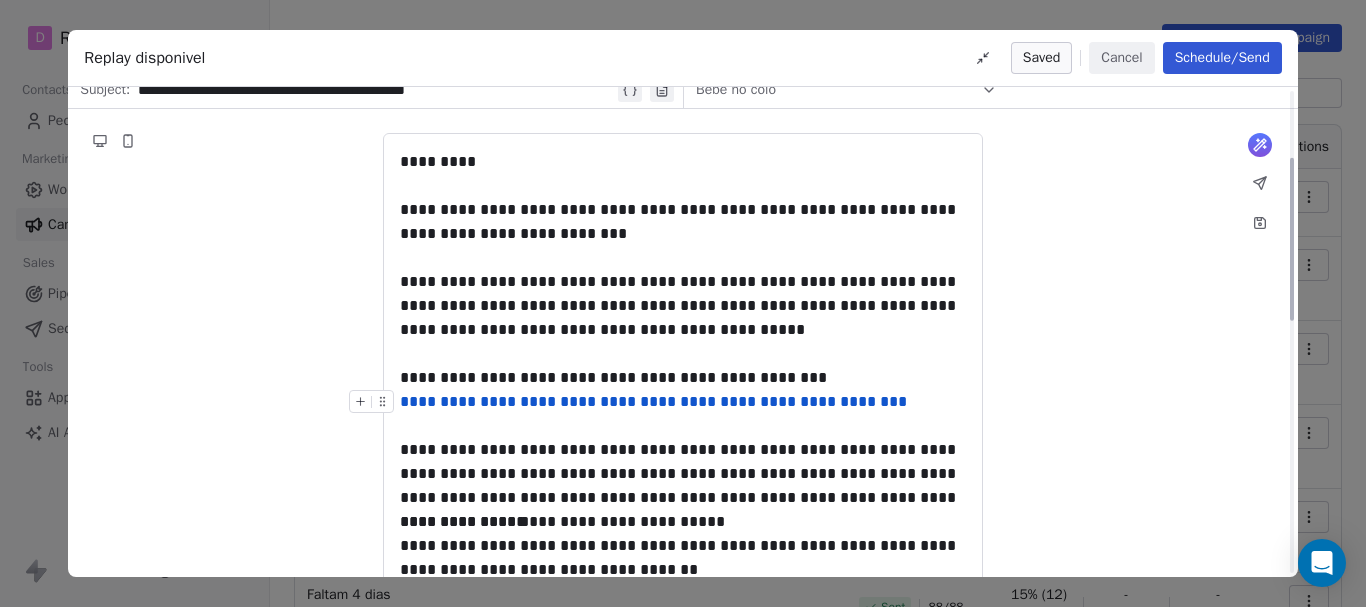 scroll, scrollTop: 200, scrollLeft: 0, axis: vertical 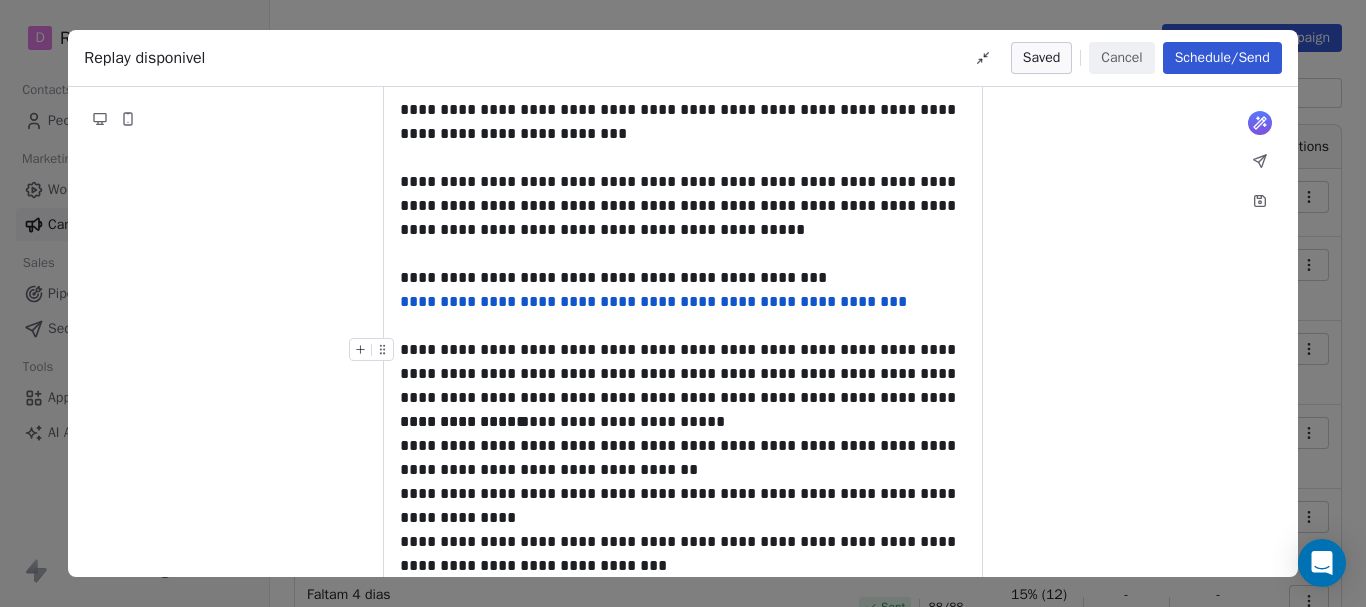 click on "**********" at bounding box center [683, 374] 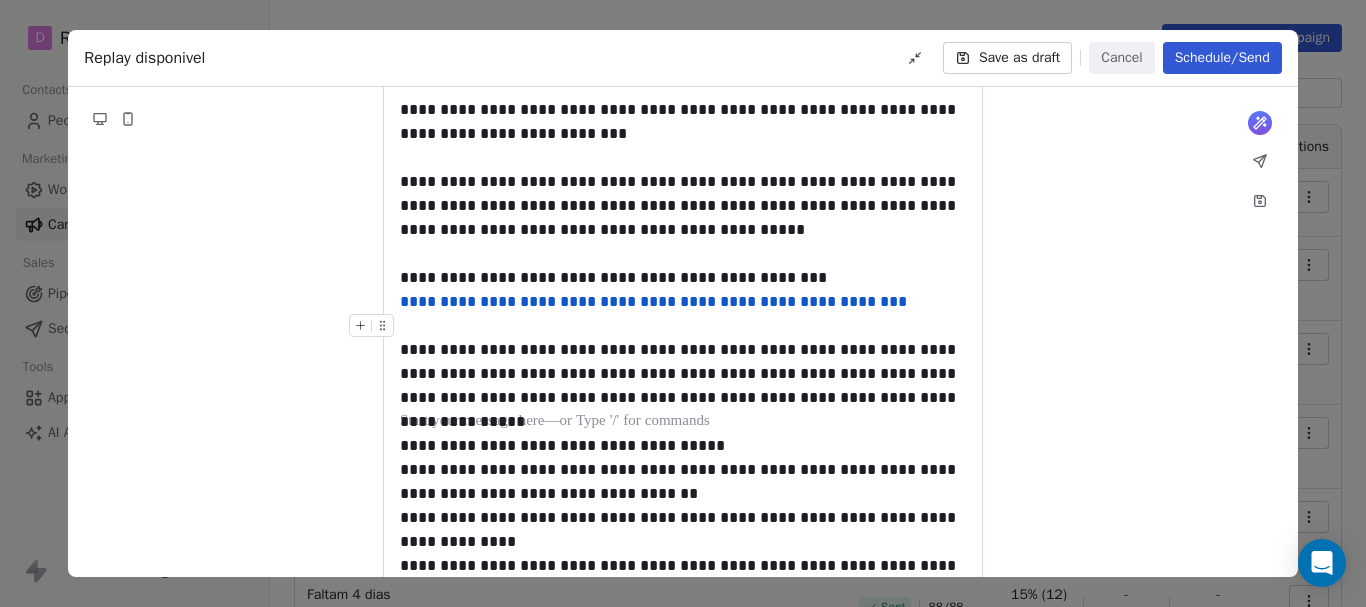 scroll, scrollTop: 300, scrollLeft: 0, axis: vertical 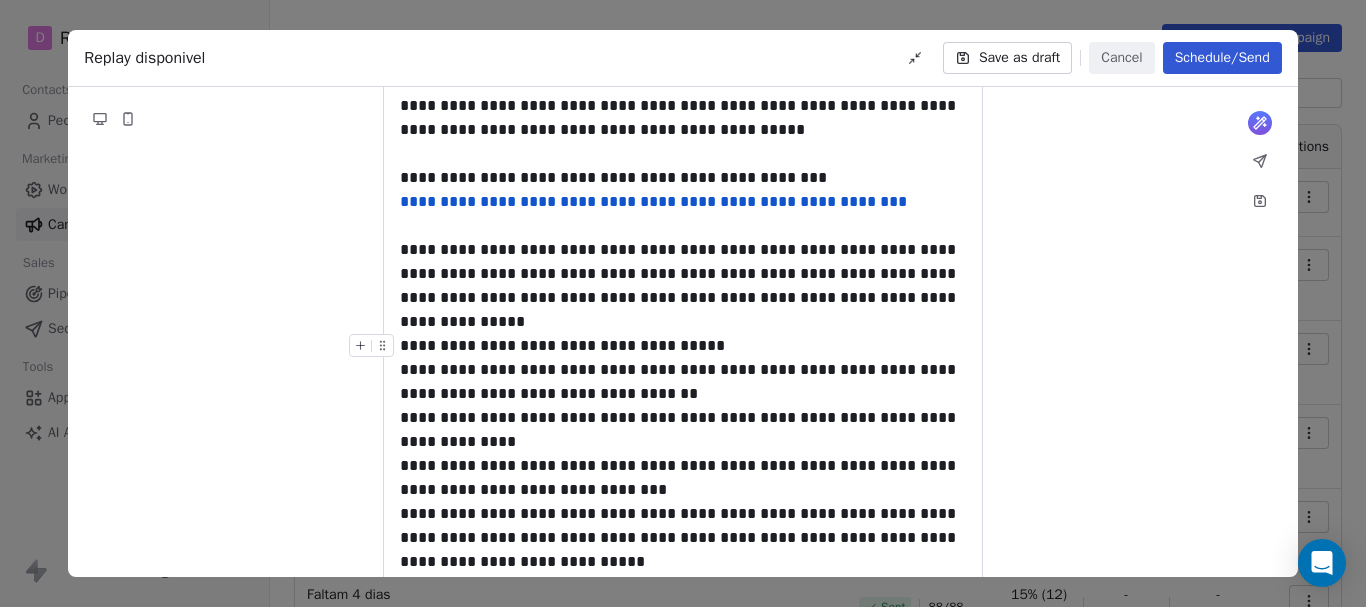 click on "**********" at bounding box center [683, 346] 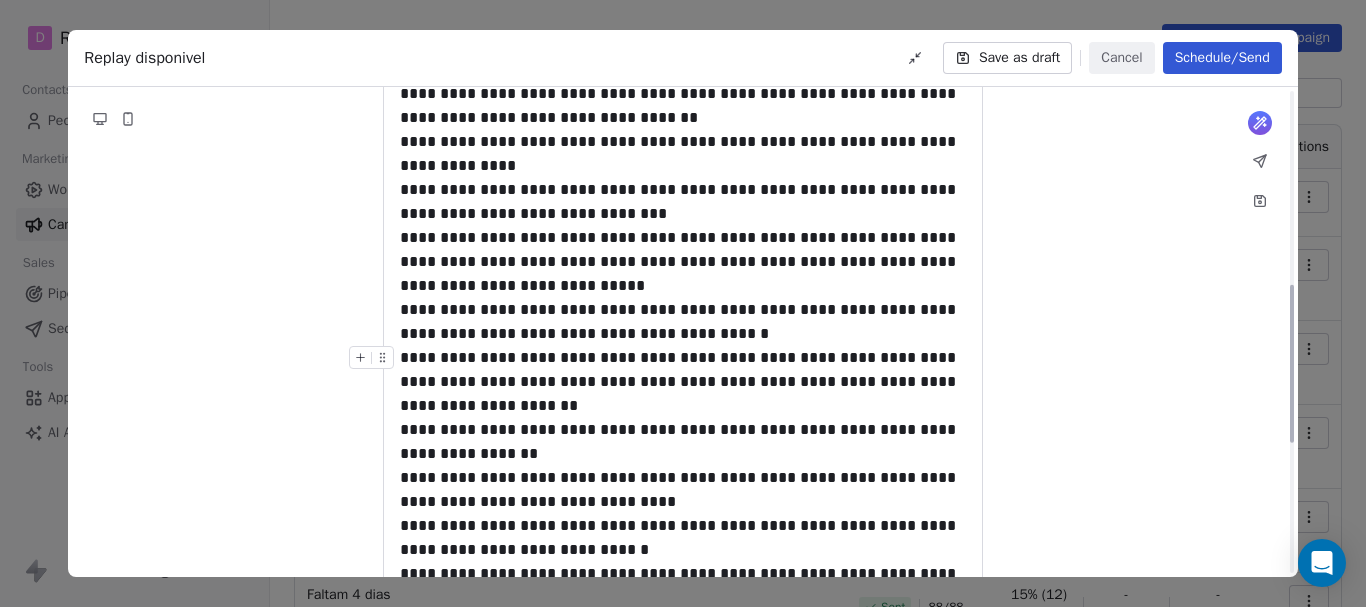 scroll, scrollTop: 700, scrollLeft: 0, axis: vertical 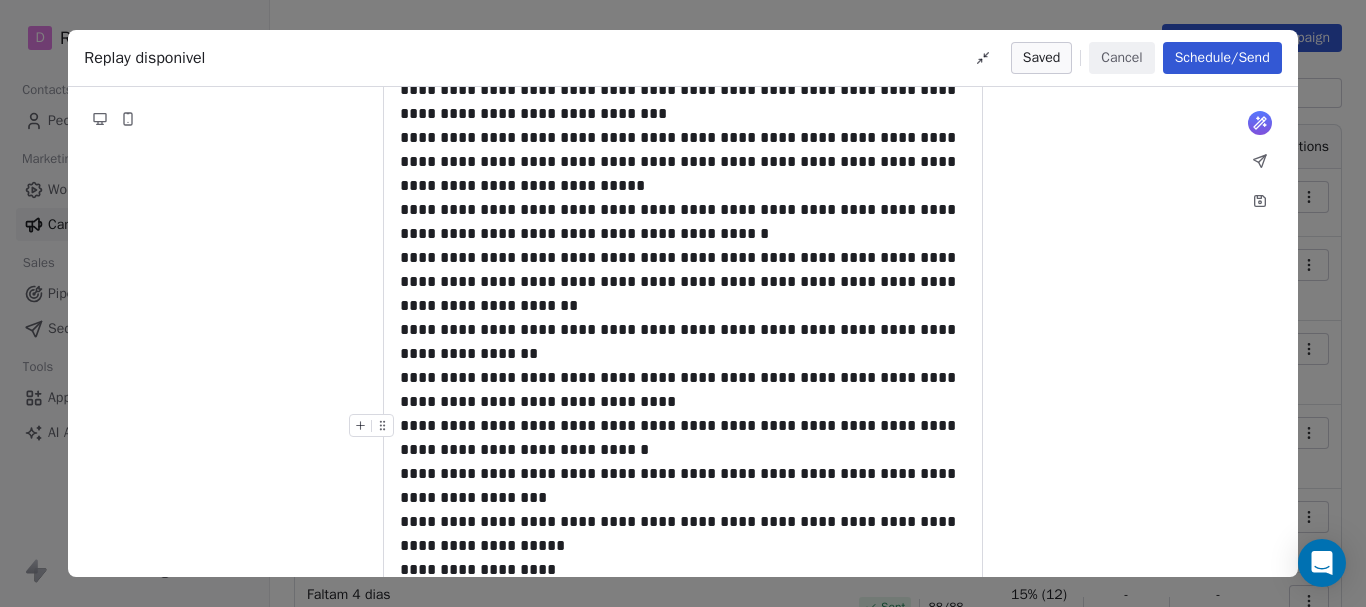 click on "**********" at bounding box center [683, 438] 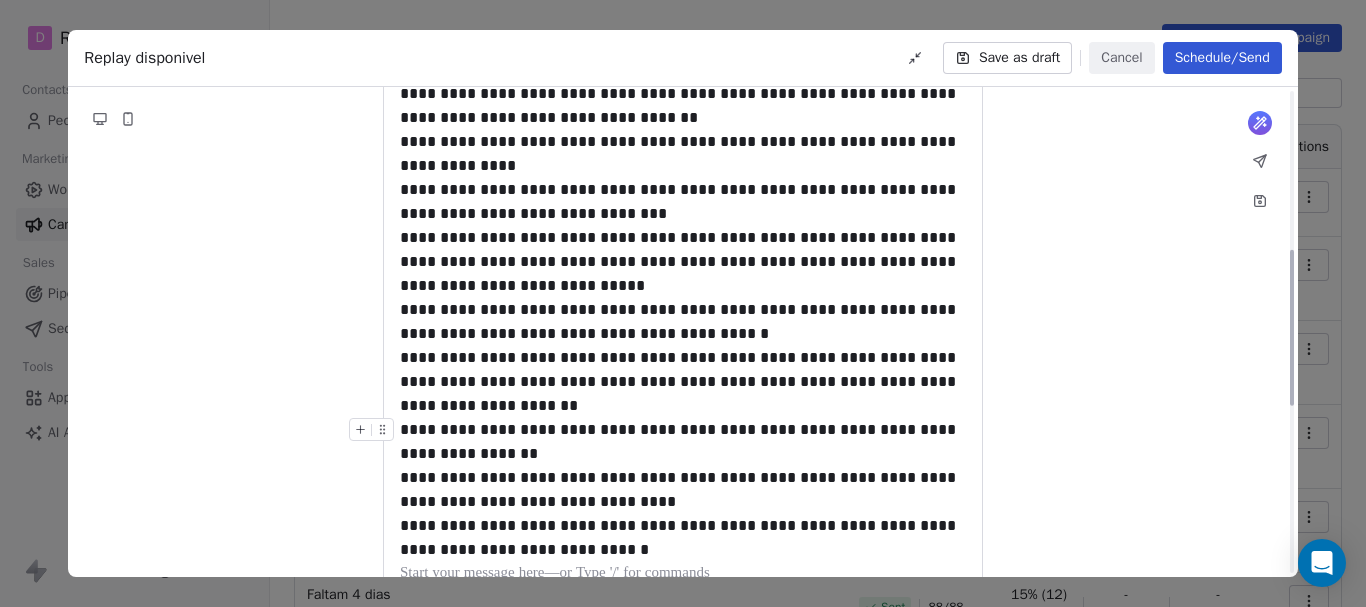 scroll, scrollTop: 200, scrollLeft: 0, axis: vertical 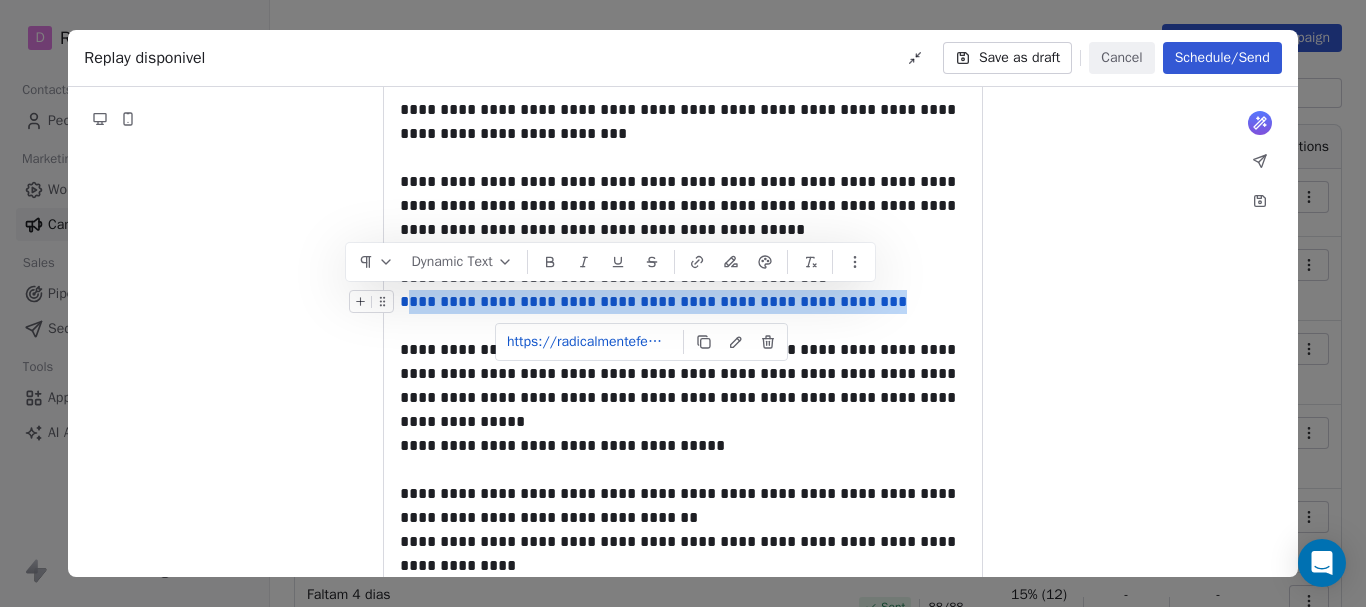 drag, startPoint x: 886, startPoint y: 309, endPoint x: 389, endPoint y: 303, distance: 497.03622 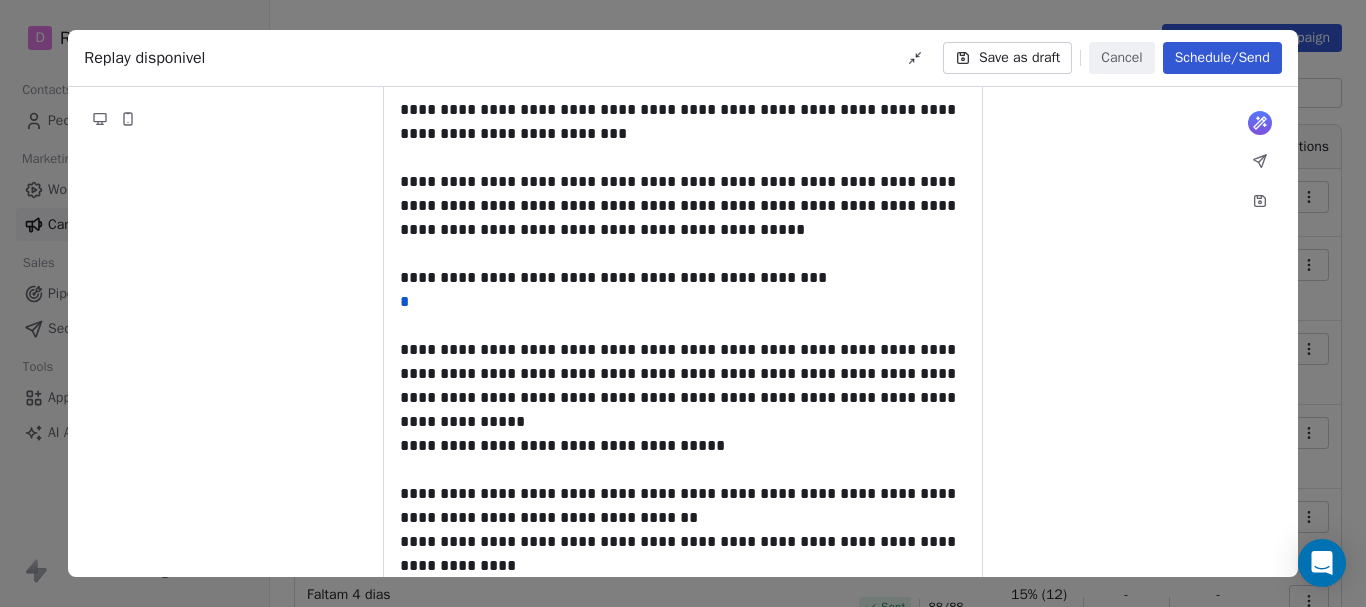 type 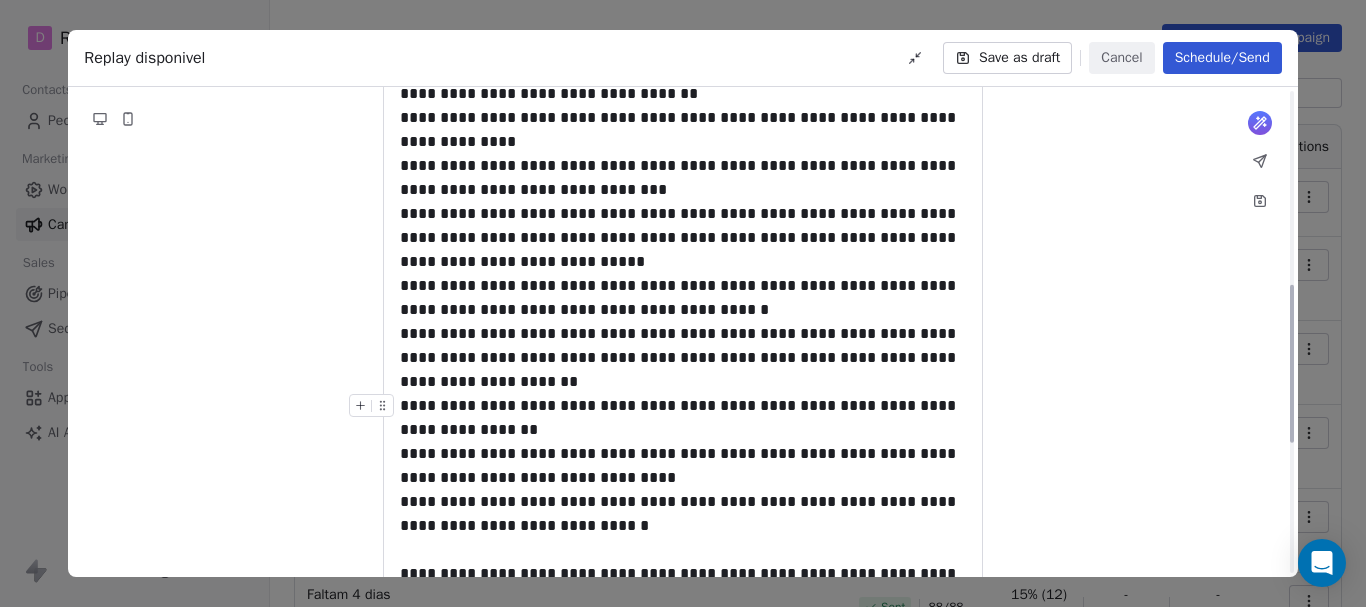 scroll, scrollTop: 900, scrollLeft: 0, axis: vertical 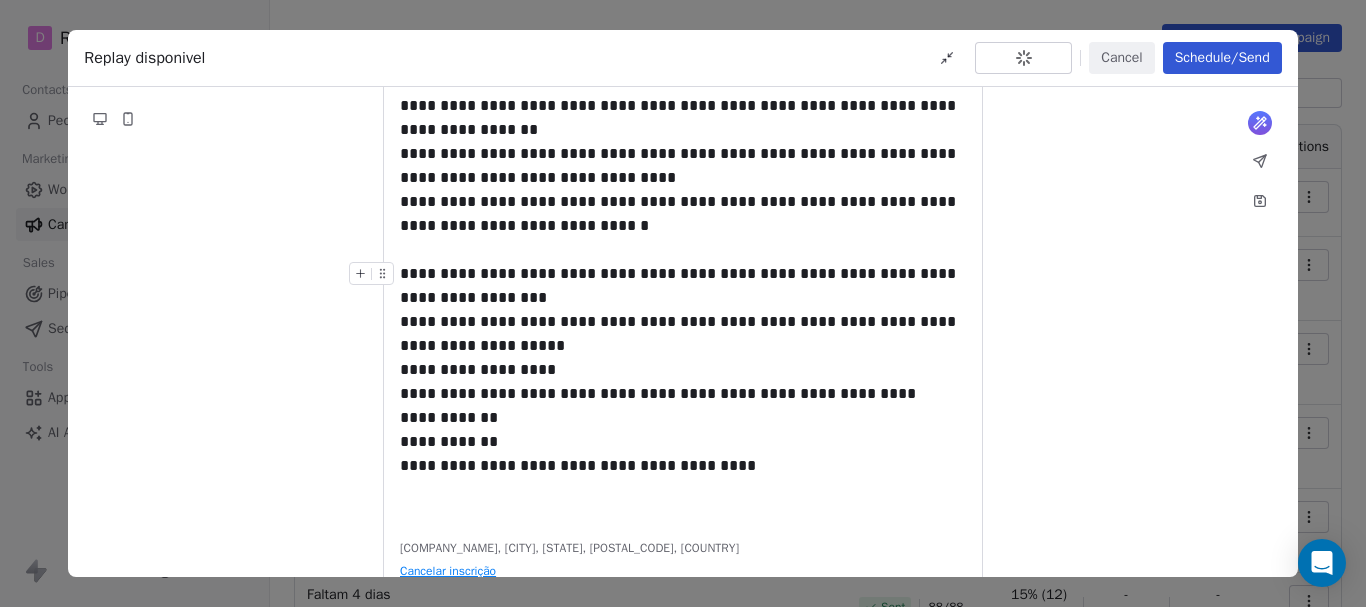 click on "**********" at bounding box center [683, 286] 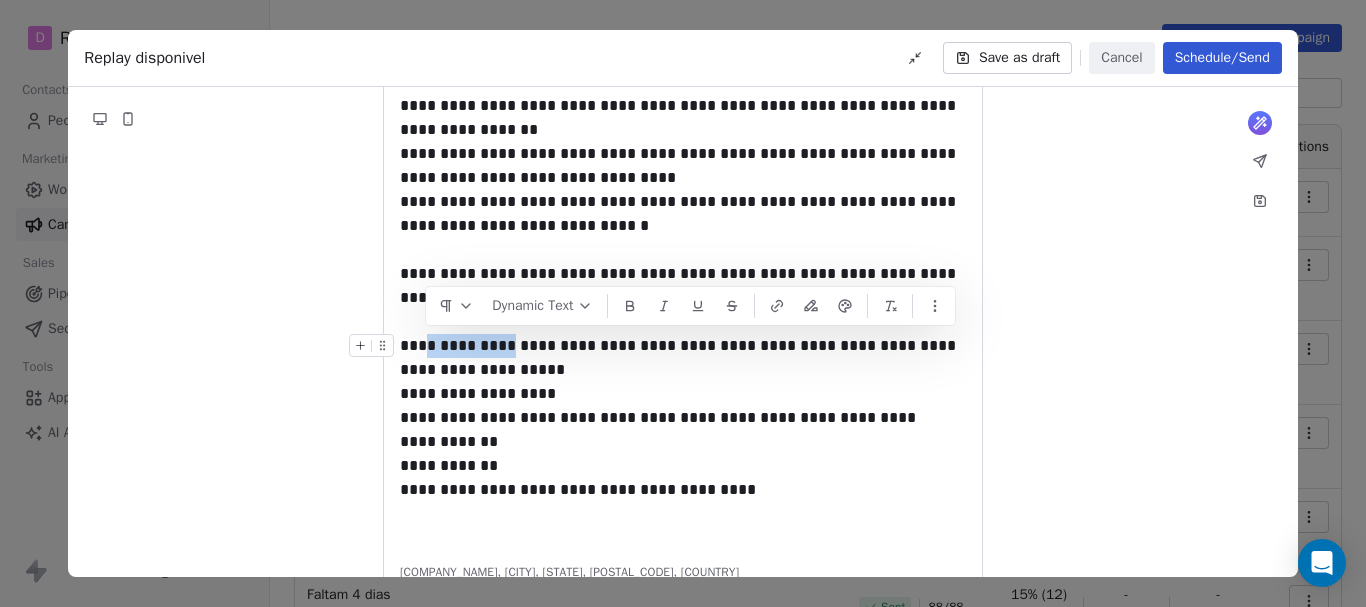 drag, startPoint x: 426, startPoint y: 342, endPoint x: 520, endPoint y: 342, distance: 94 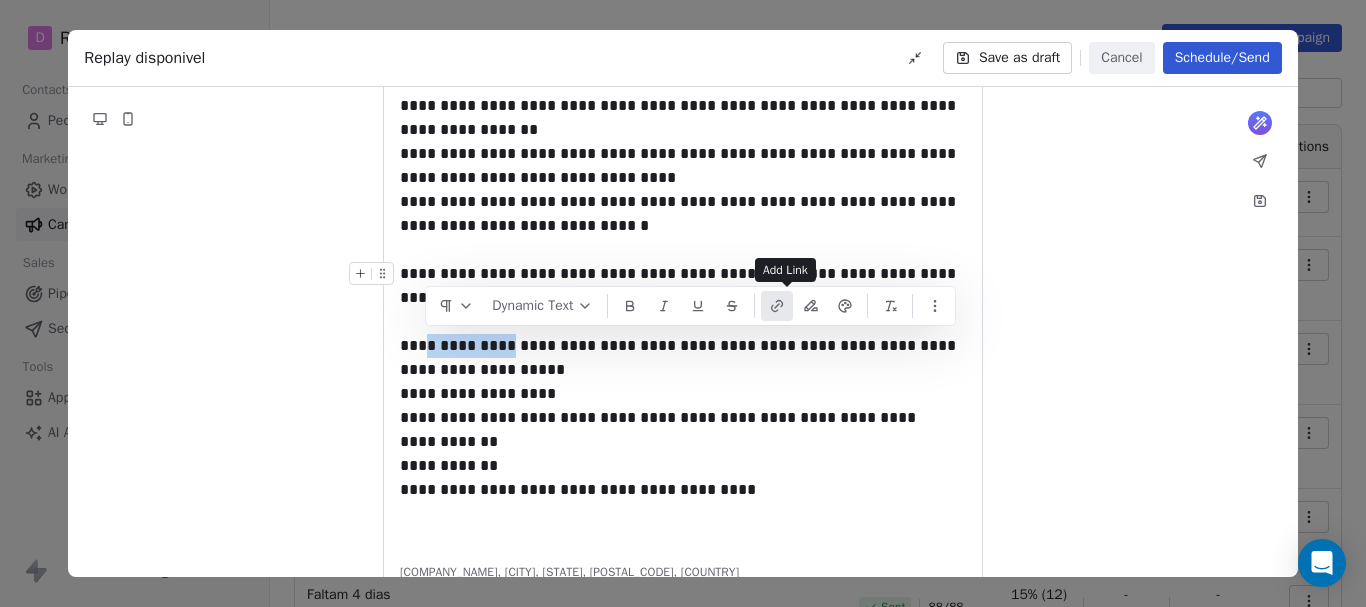 click 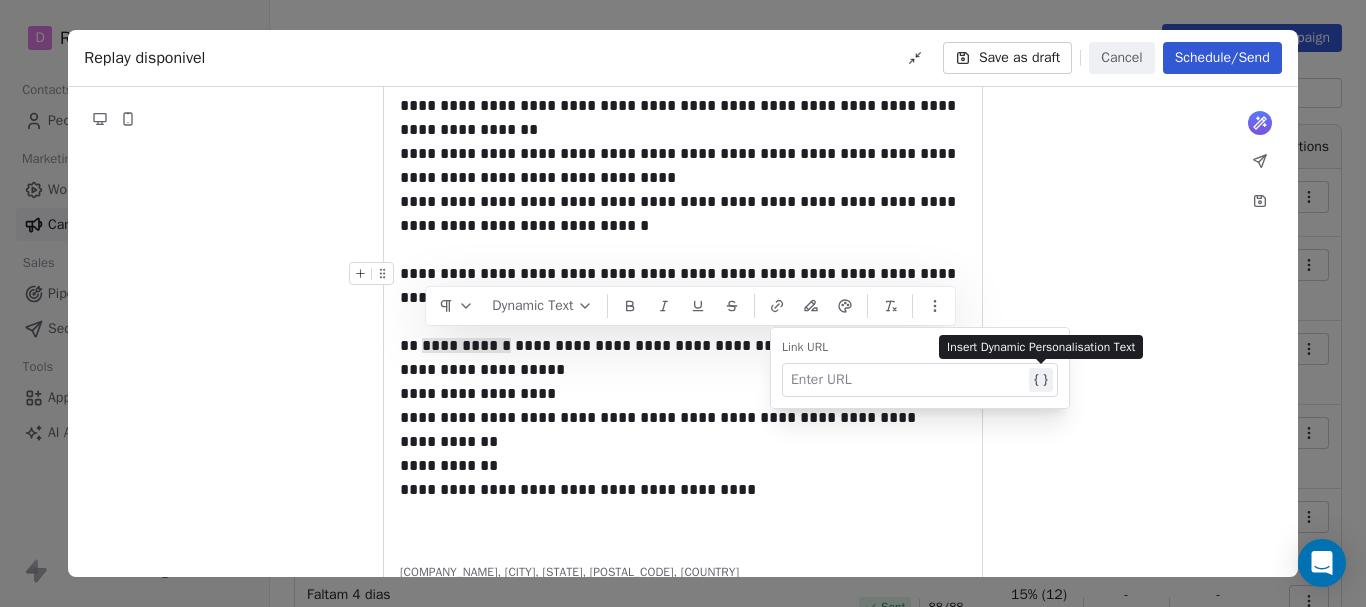click at bounding box center (908, 380) 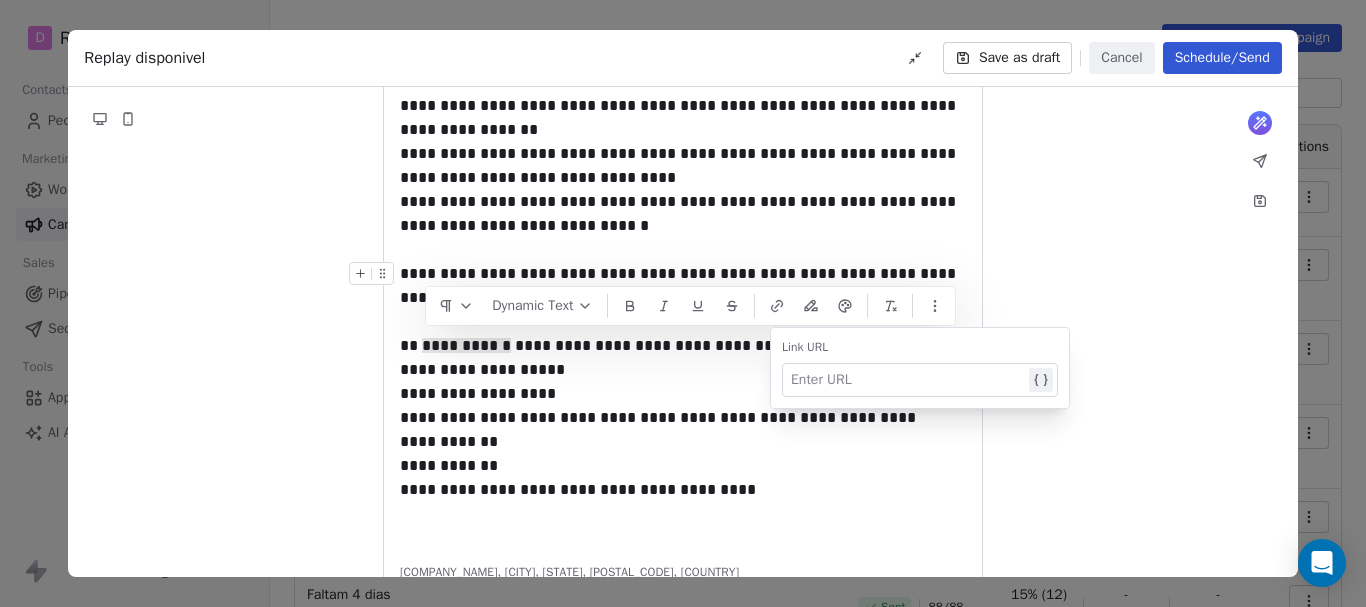 paste 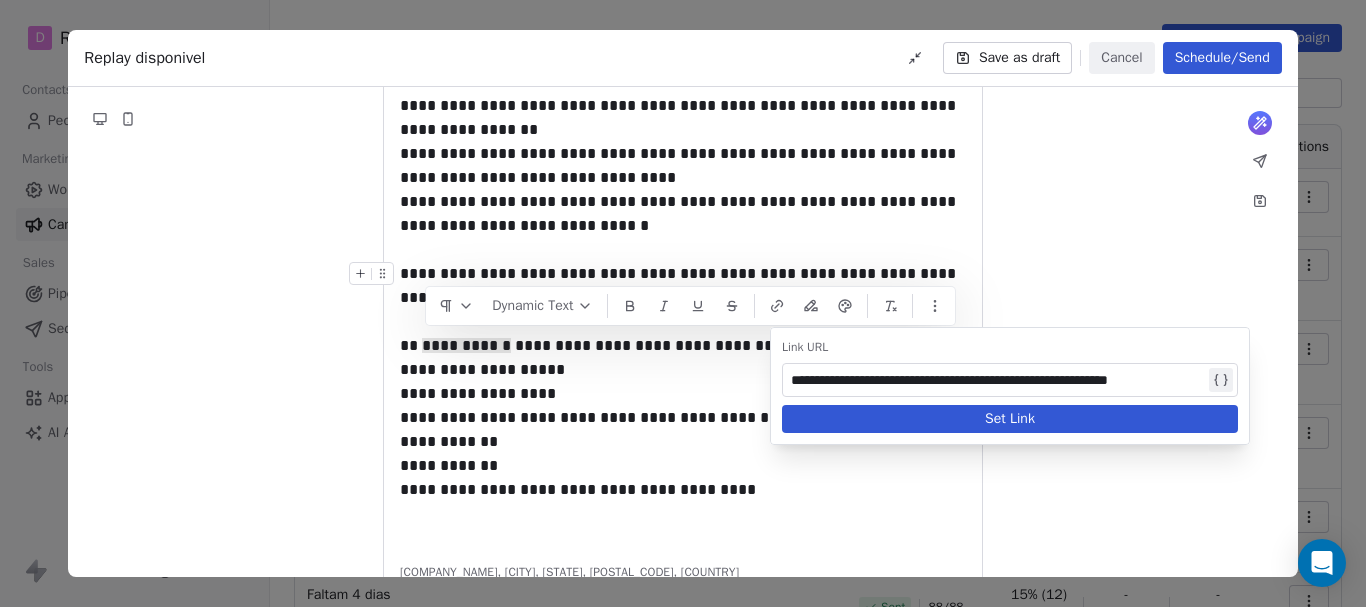 click on "Set Link" at bounding box center (1010, 419) 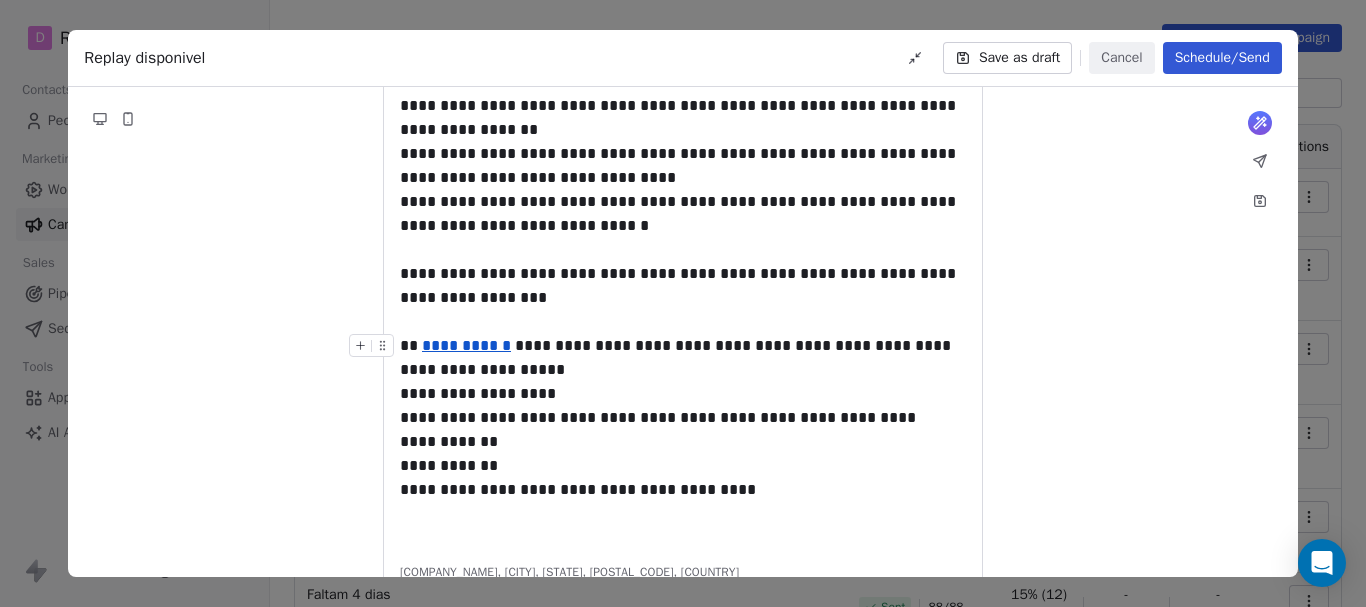 click on "**********" at bounding box center [683, 346] 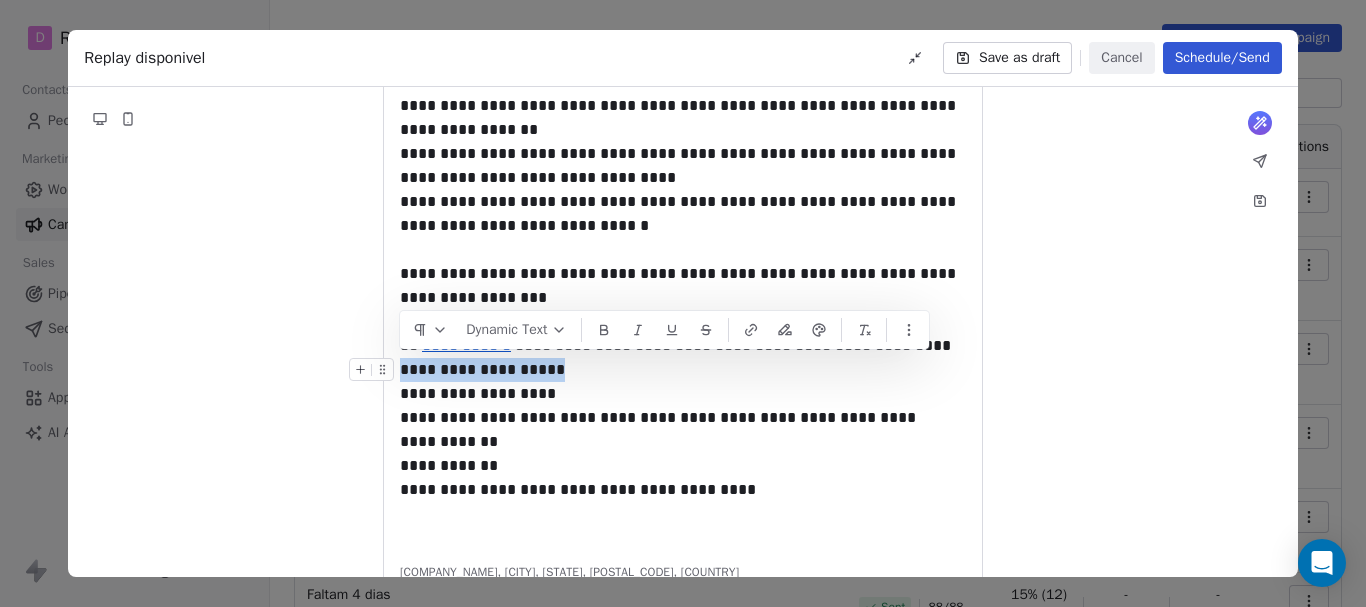 drag, startPoint x: 560, startPoint y: 369, endPoint x: 393, endPoint y: 368, distance: 167.00299 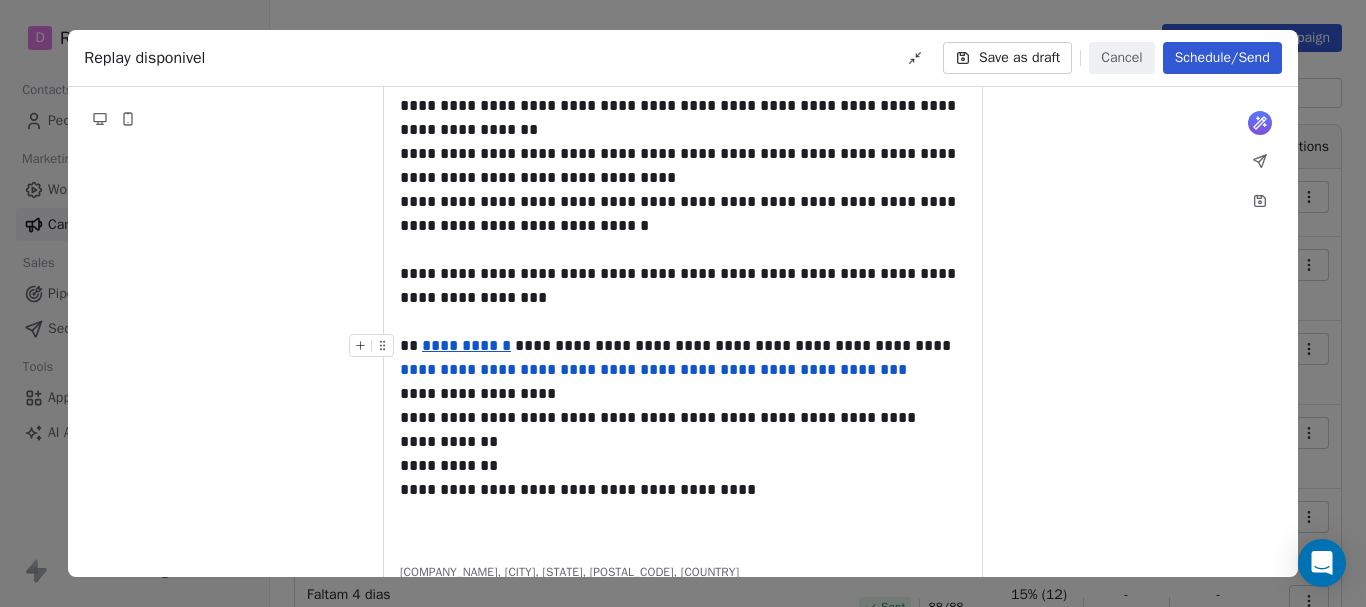 click on "**********" at bounding box center [683, 346] 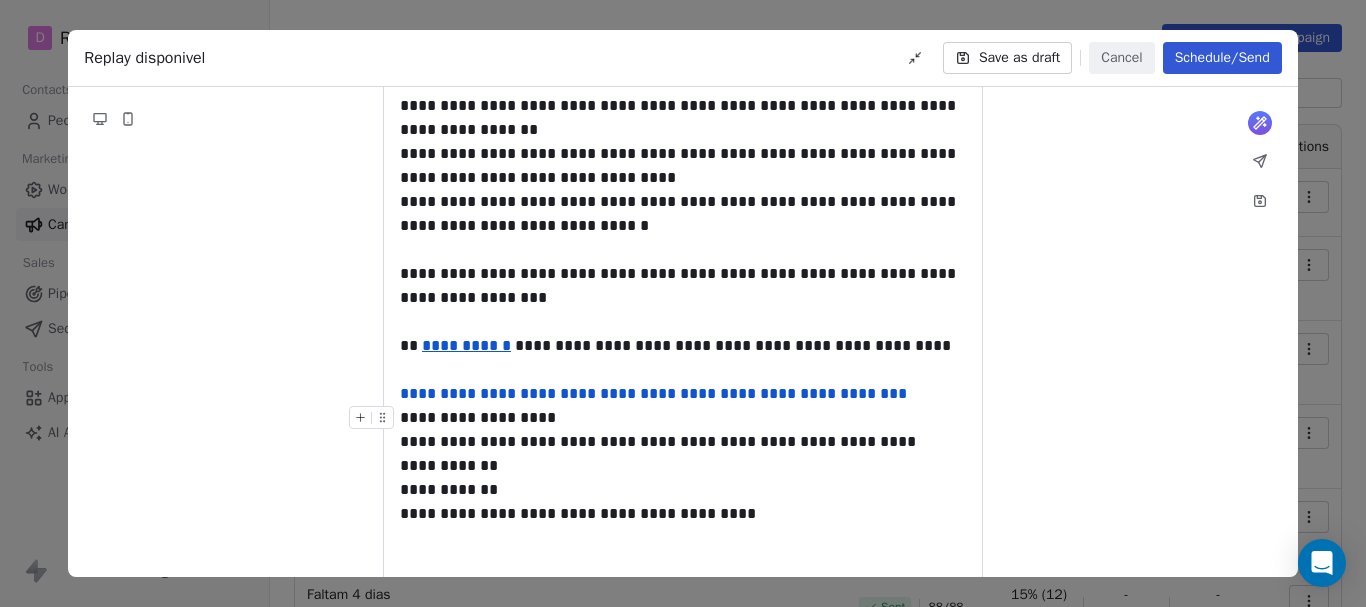 click on "**********" at bounding box center (683, 418) 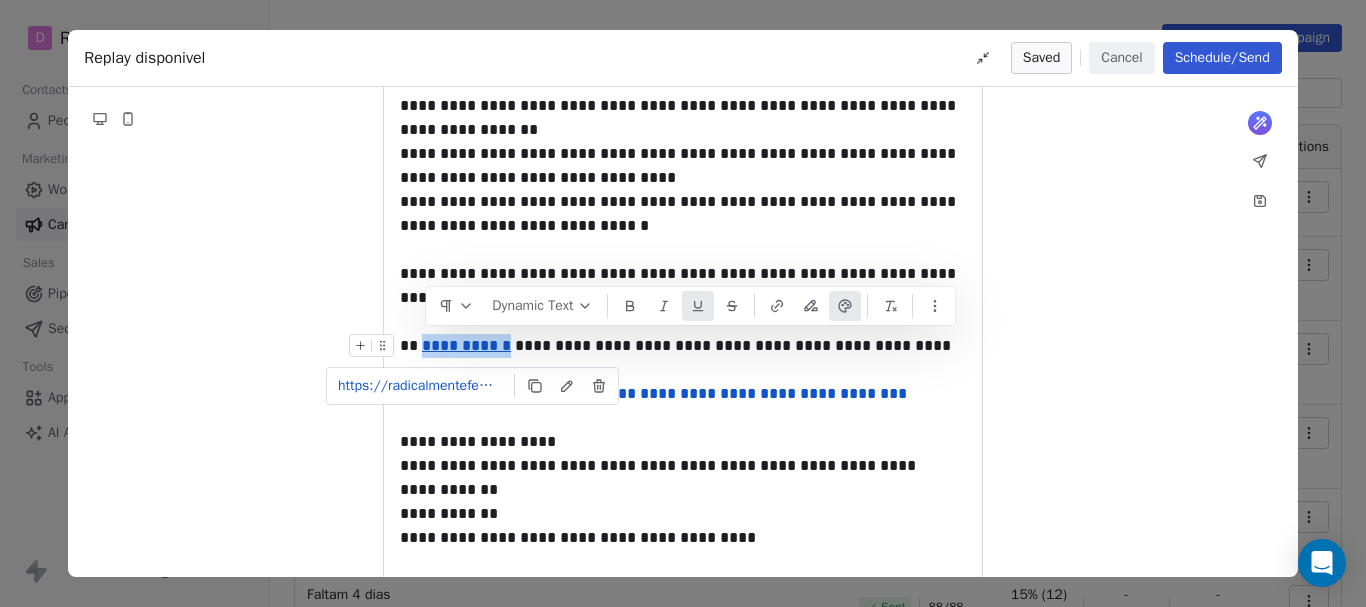 drag, startPoint x: 425, startPoint y: 342, endPoint x: 522, endPoint y: 342, distance: 97 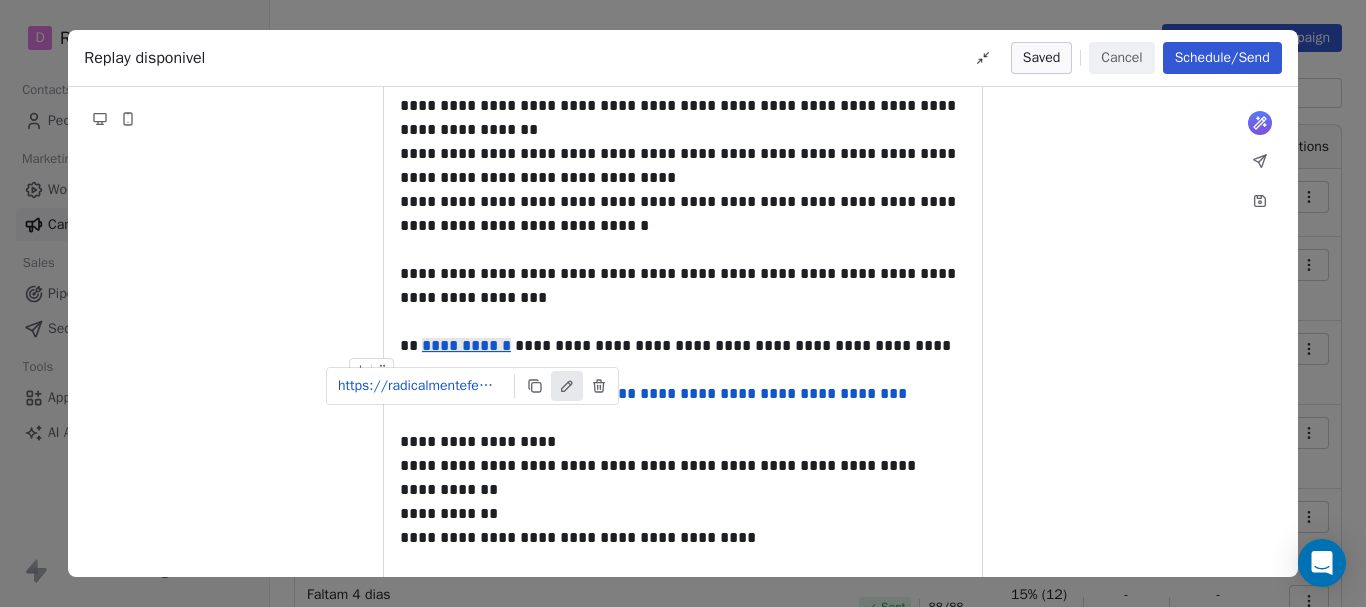 click 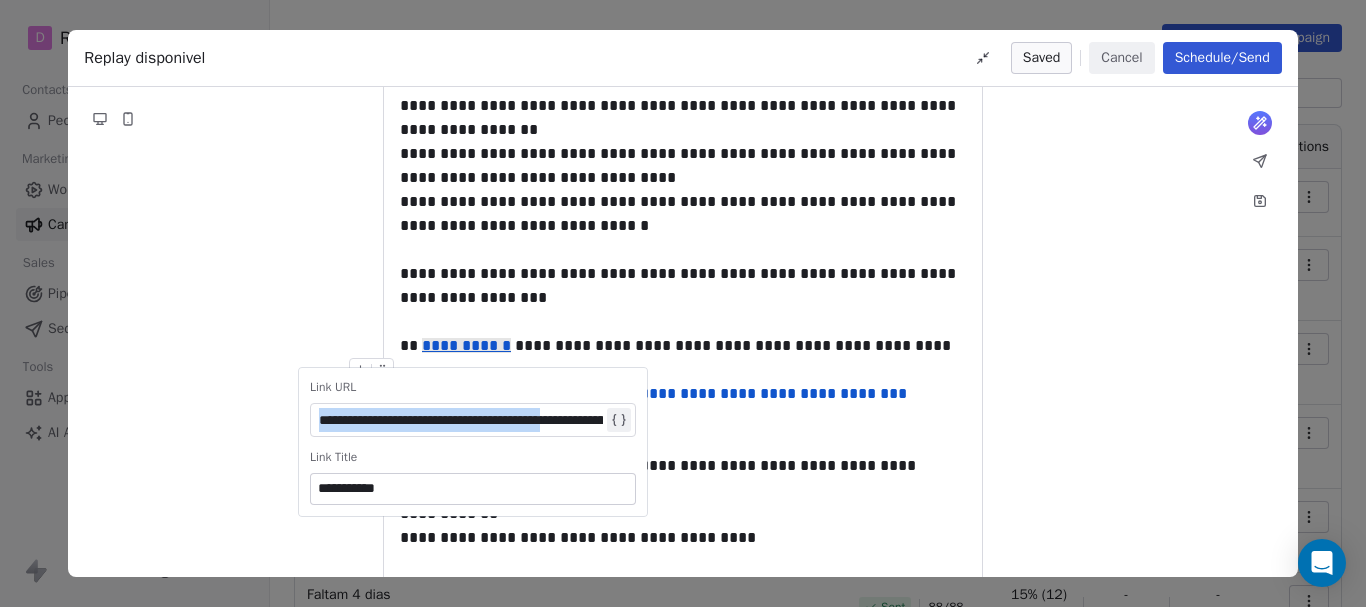 scroll, scrollTop: 0, scrollLeft: 131, axis: horizontal 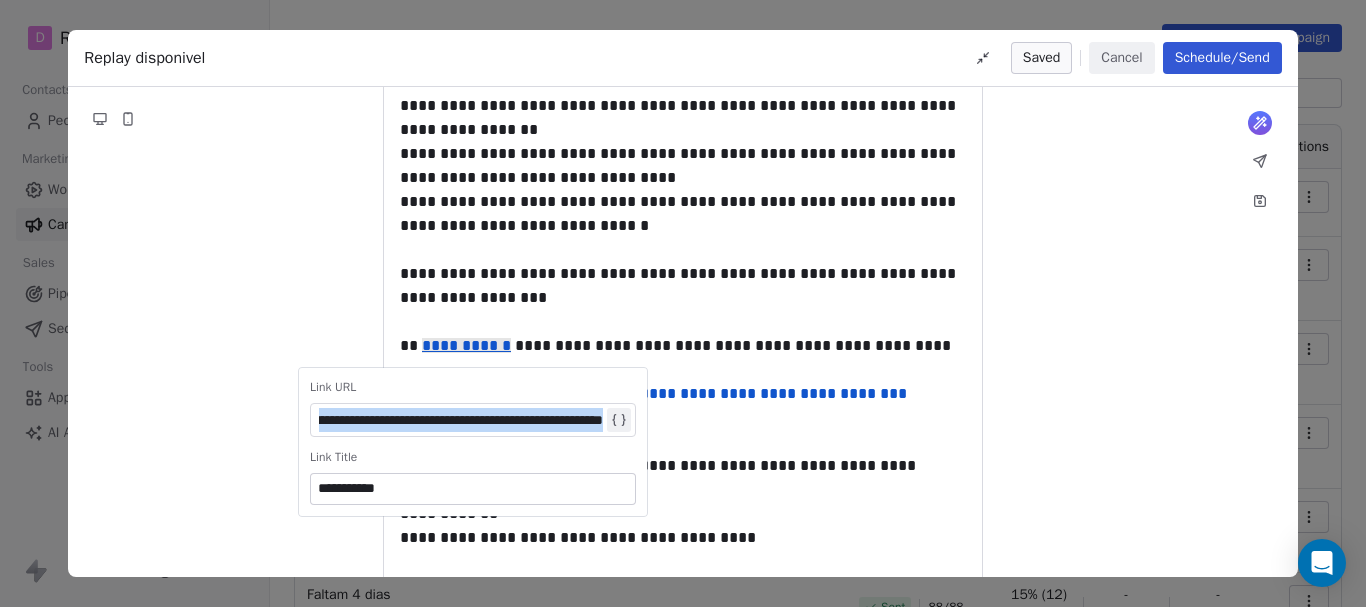 drag, startPoint x: 320, startPoint y: 418, endPoint x: 712, endPoint y: 420, distance: 392.0051 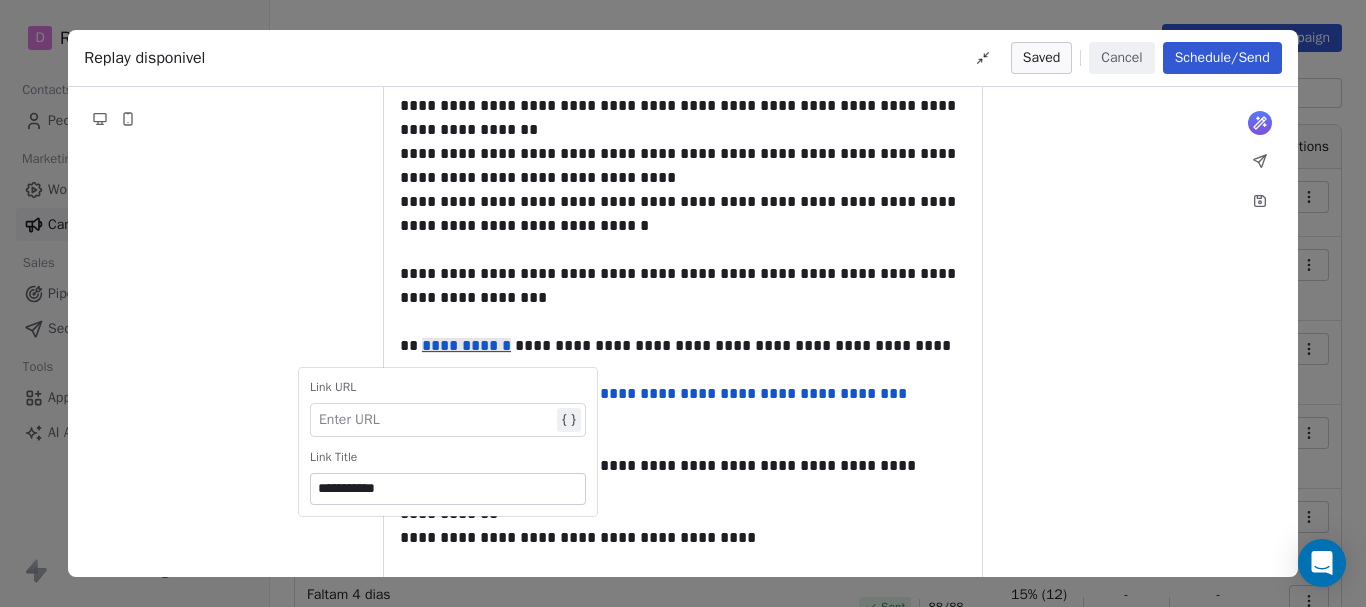 scroll, scrollTop: 0, scrollLeft: 0, axis: both 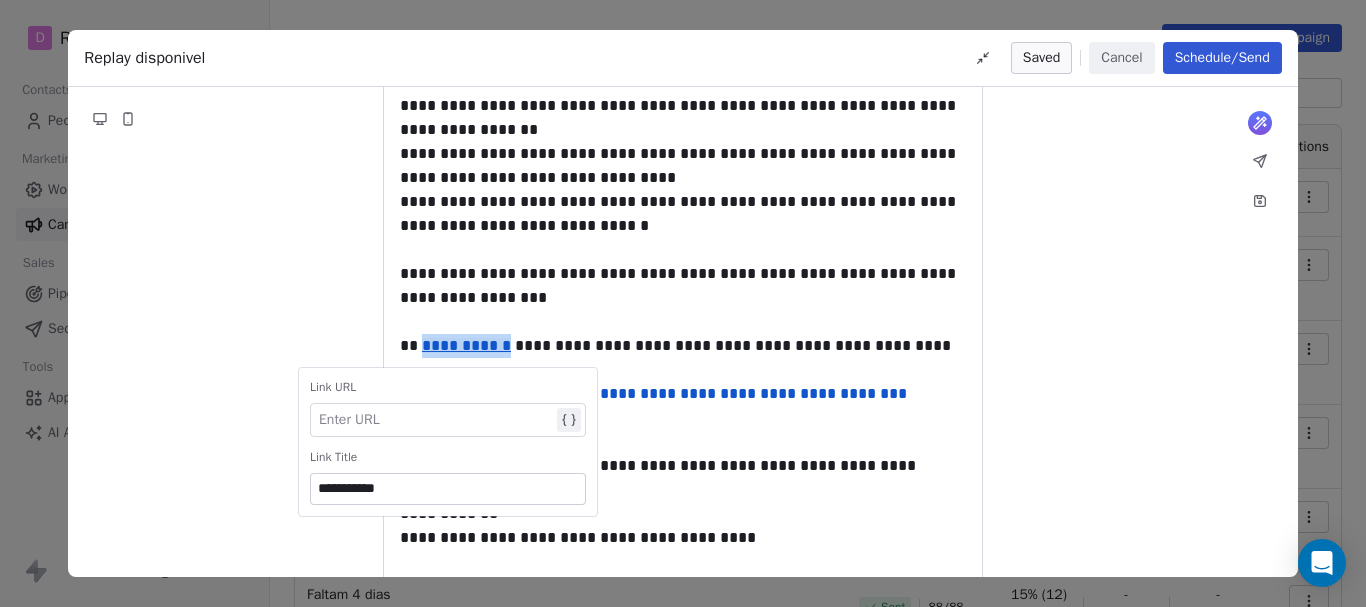 click on "**********" at bounding box center (683, 442) 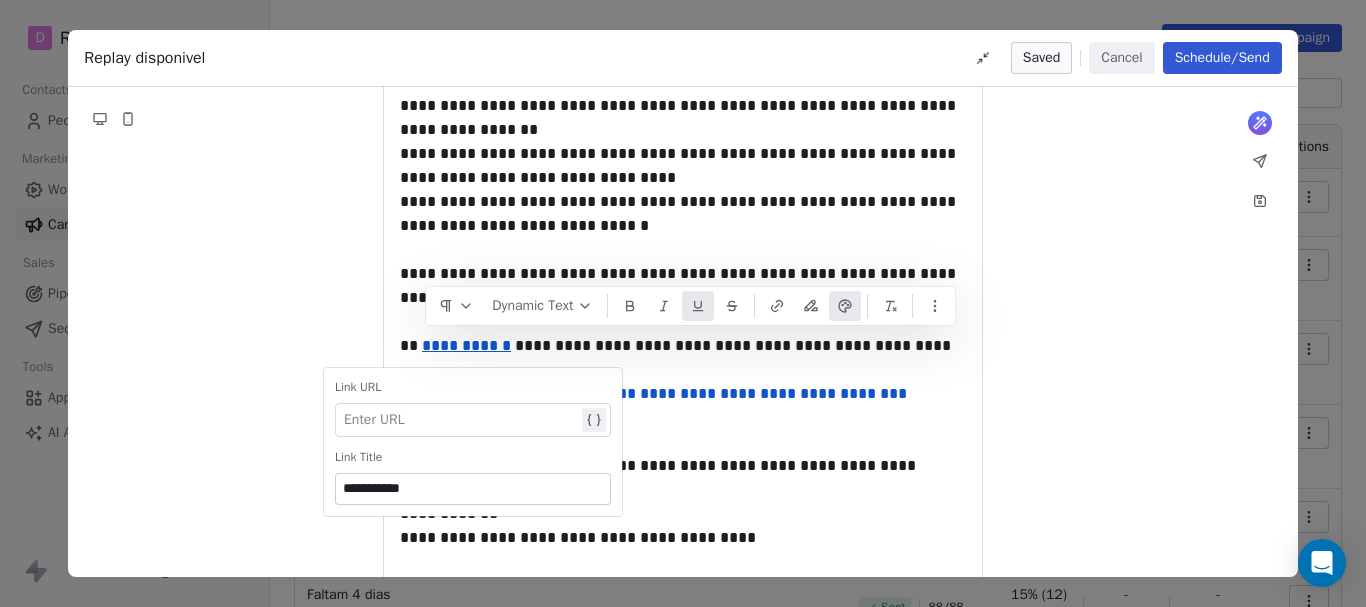 click at bounding box center (683, 418) 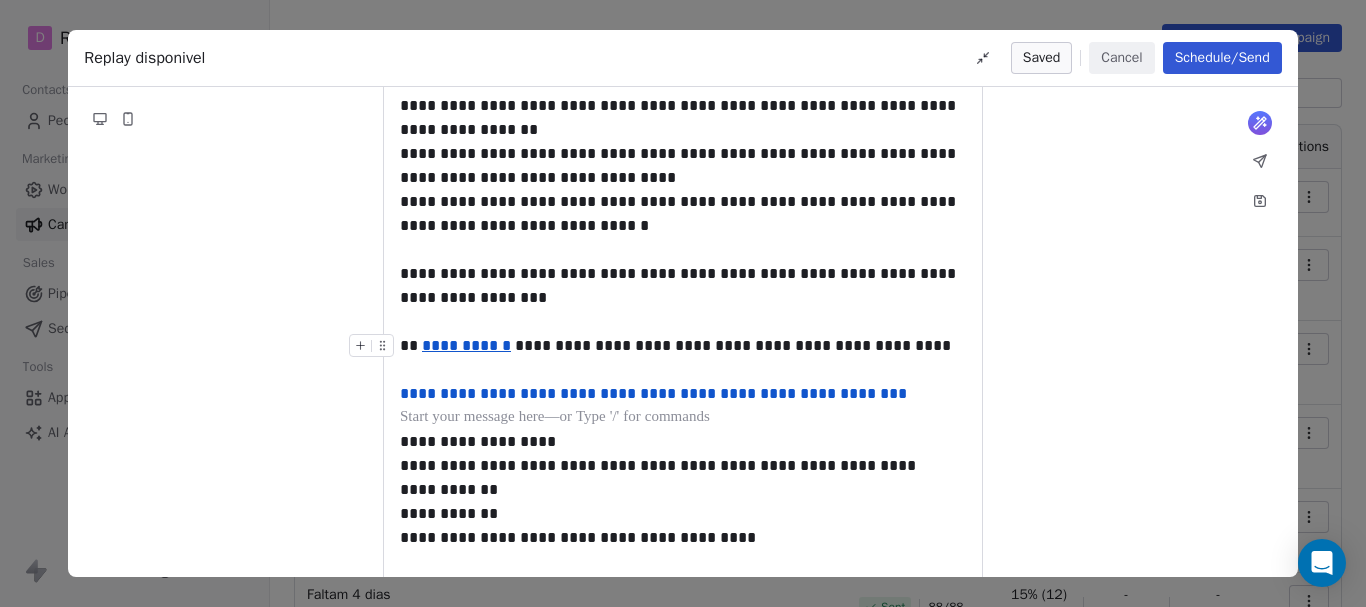 click on "**********" at bounding box center (466, 345) 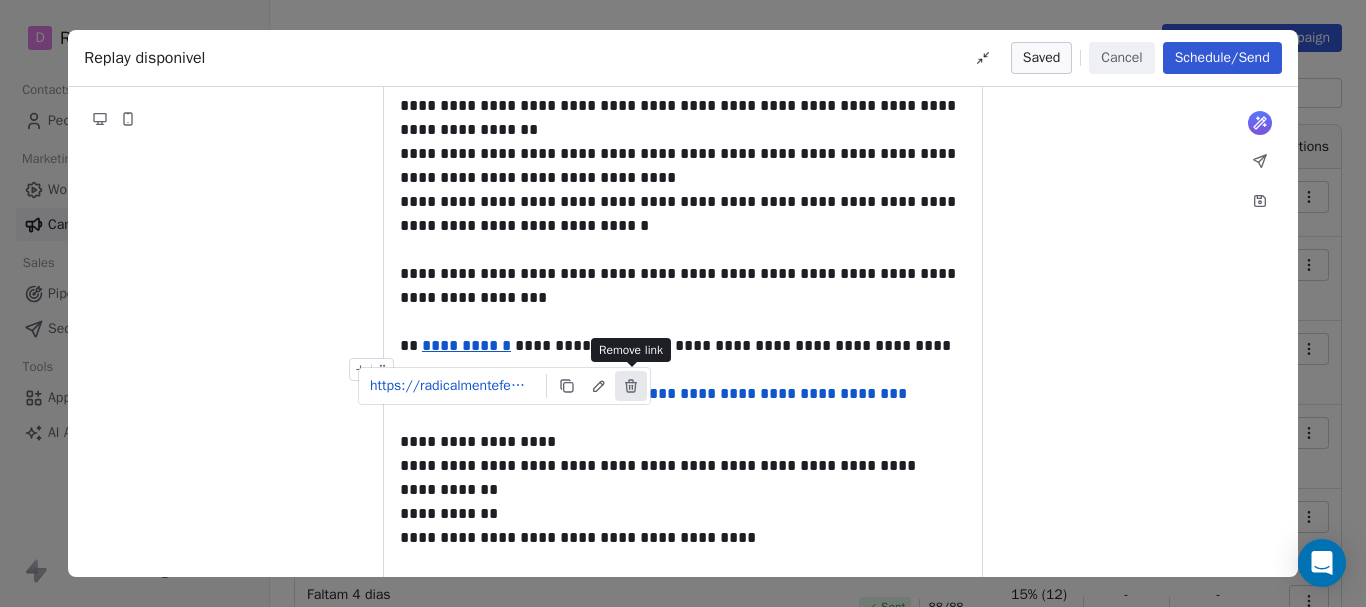 click 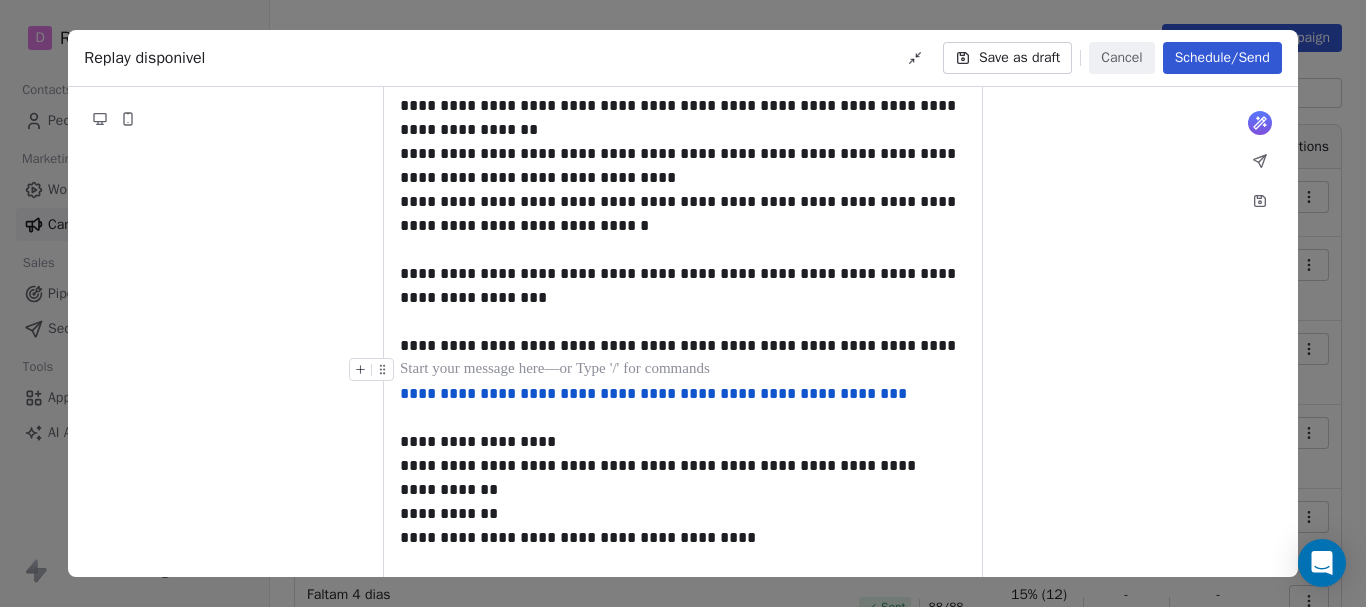click at bounding box center [683, 370] 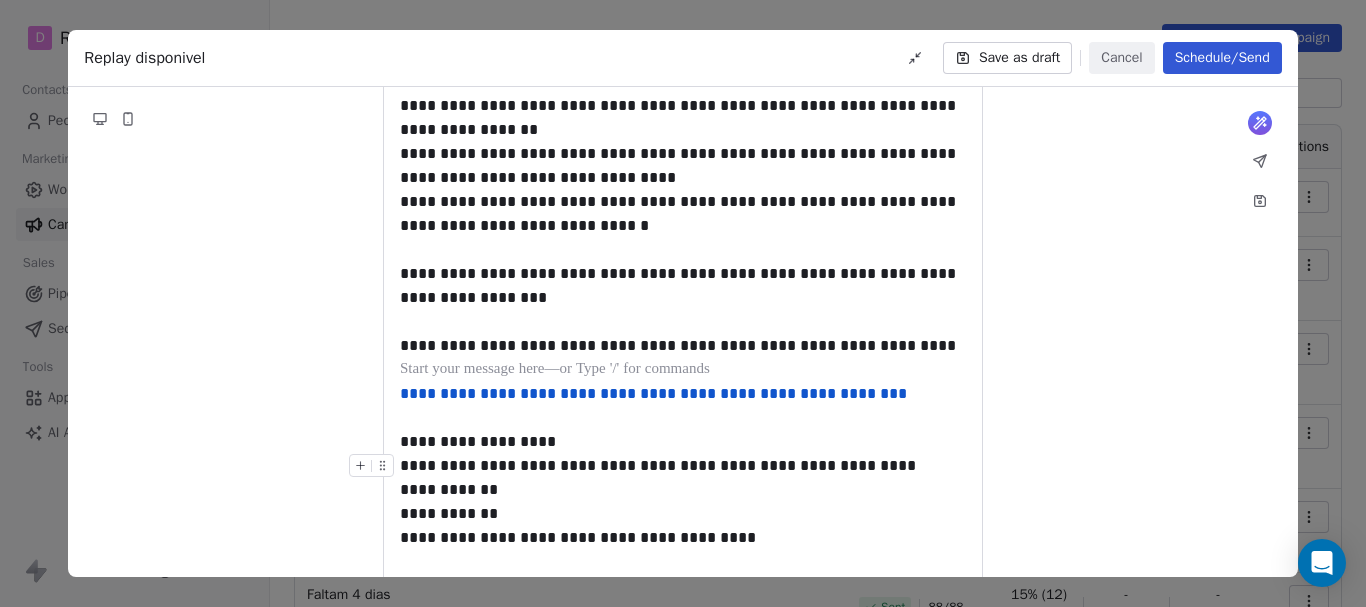 click on "**********" at bounding box center (683, 466) 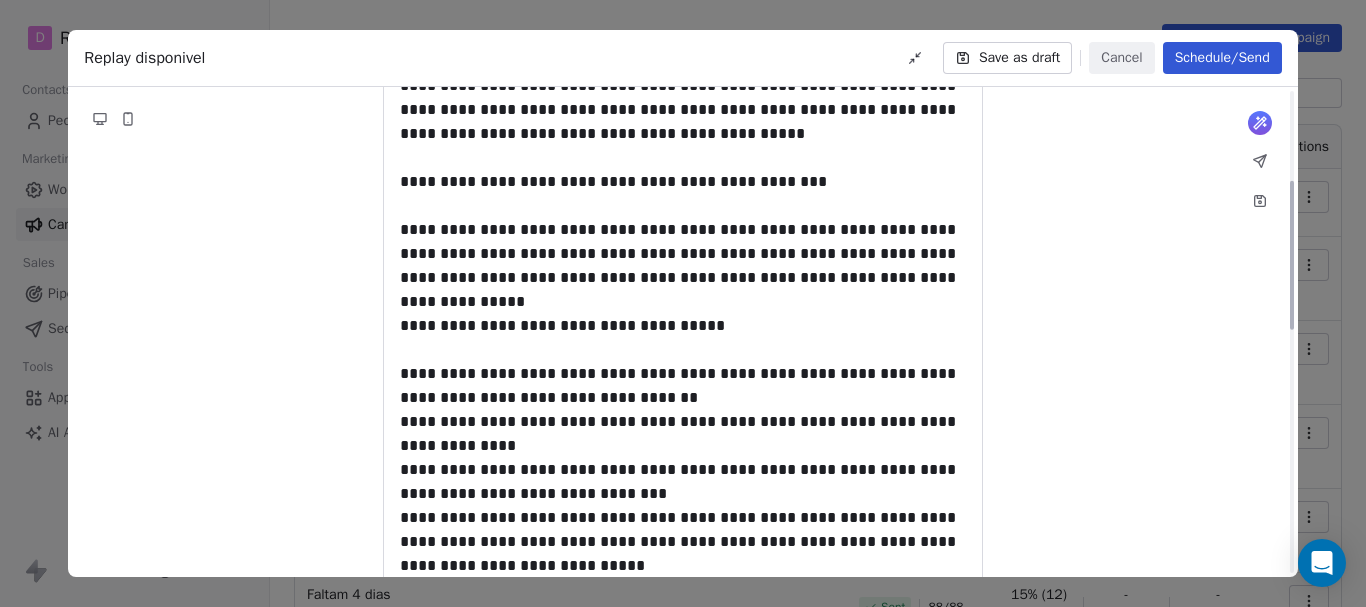 scroll, scrollTop: 0, scrollLeft: 0, axis: both 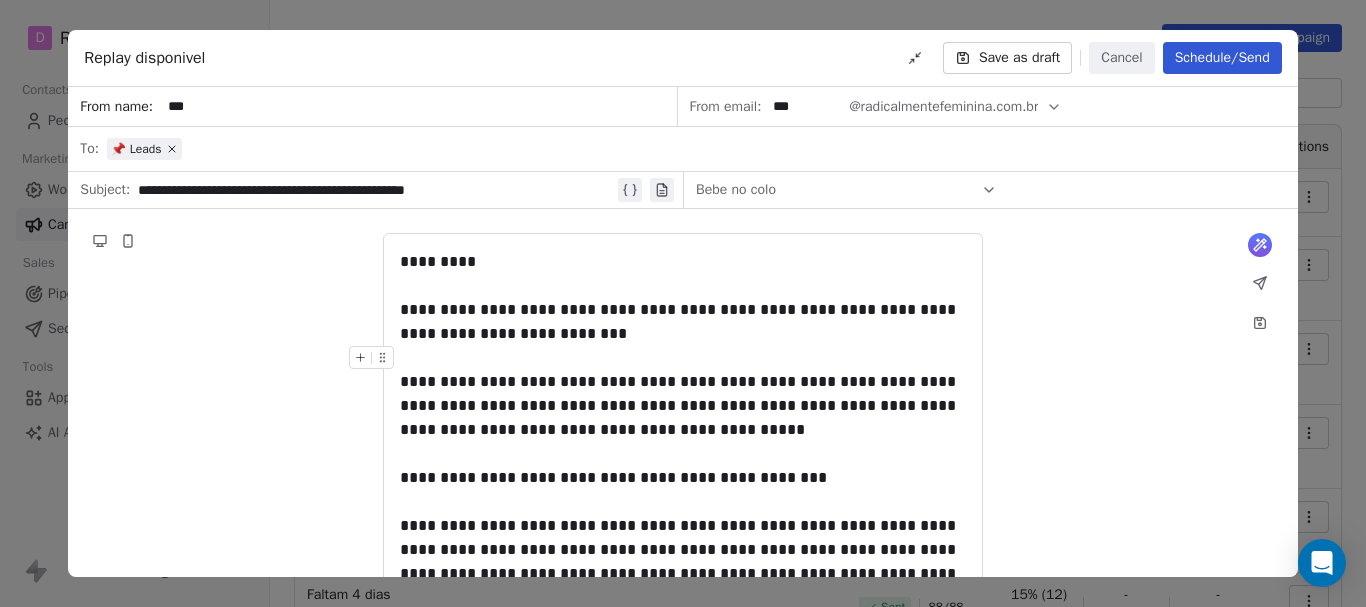 click on "Schedule/Send" at bounding box center [1222, 58] 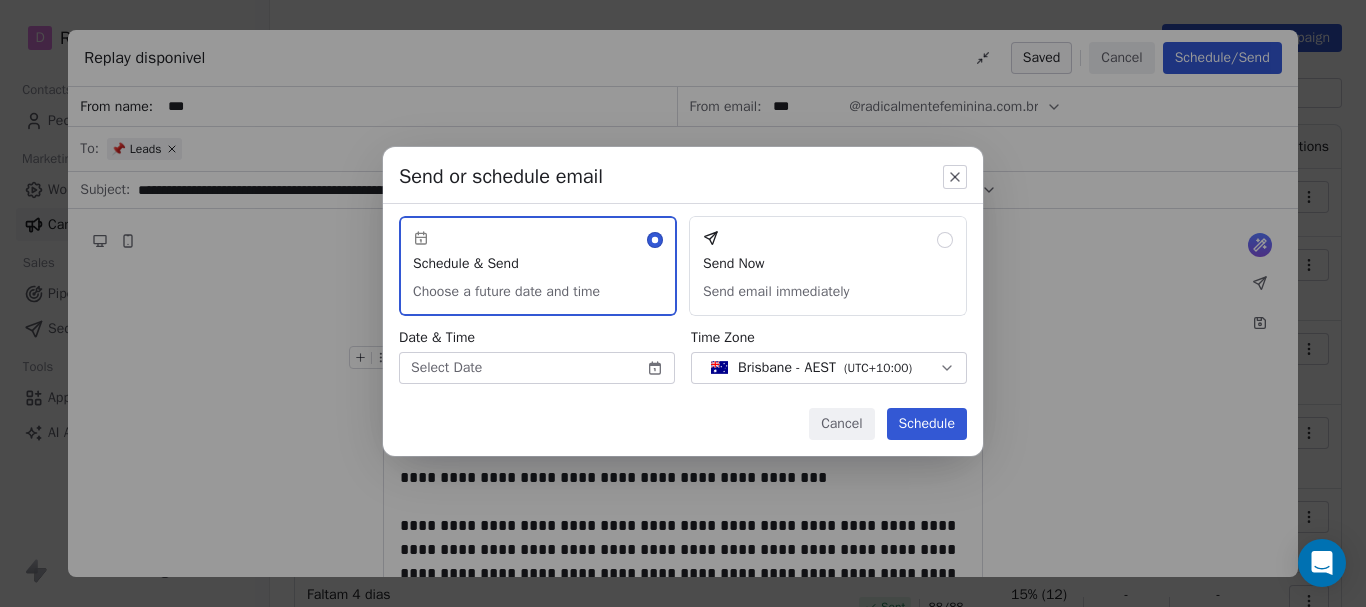 click on "Send Now Send email immediately" at bounding box center (828, 266) 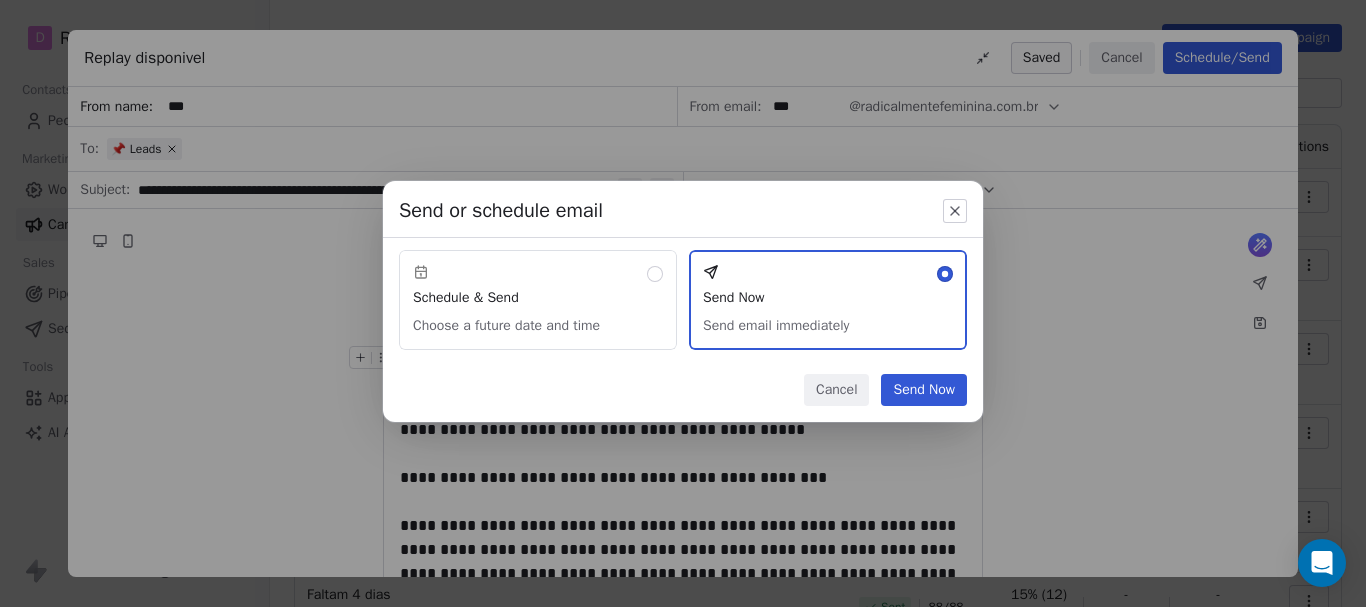 click on "Send Now" at bounding box center (924, 390) 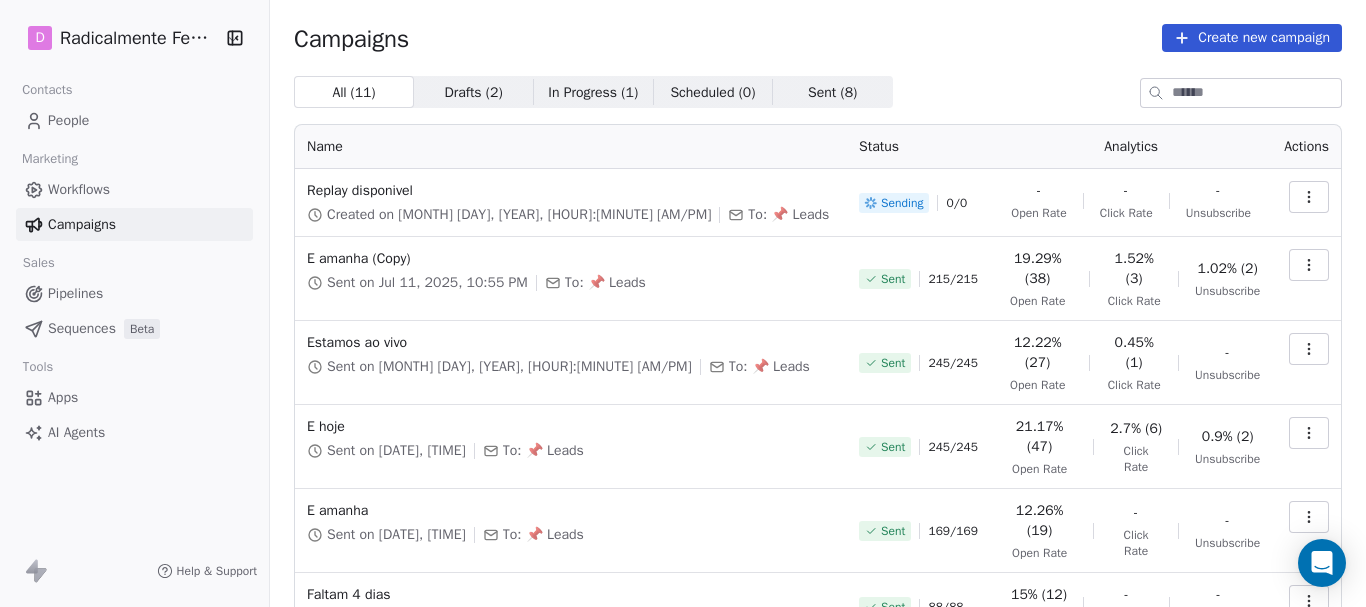 click on "People" at bounding box center (68, 120) 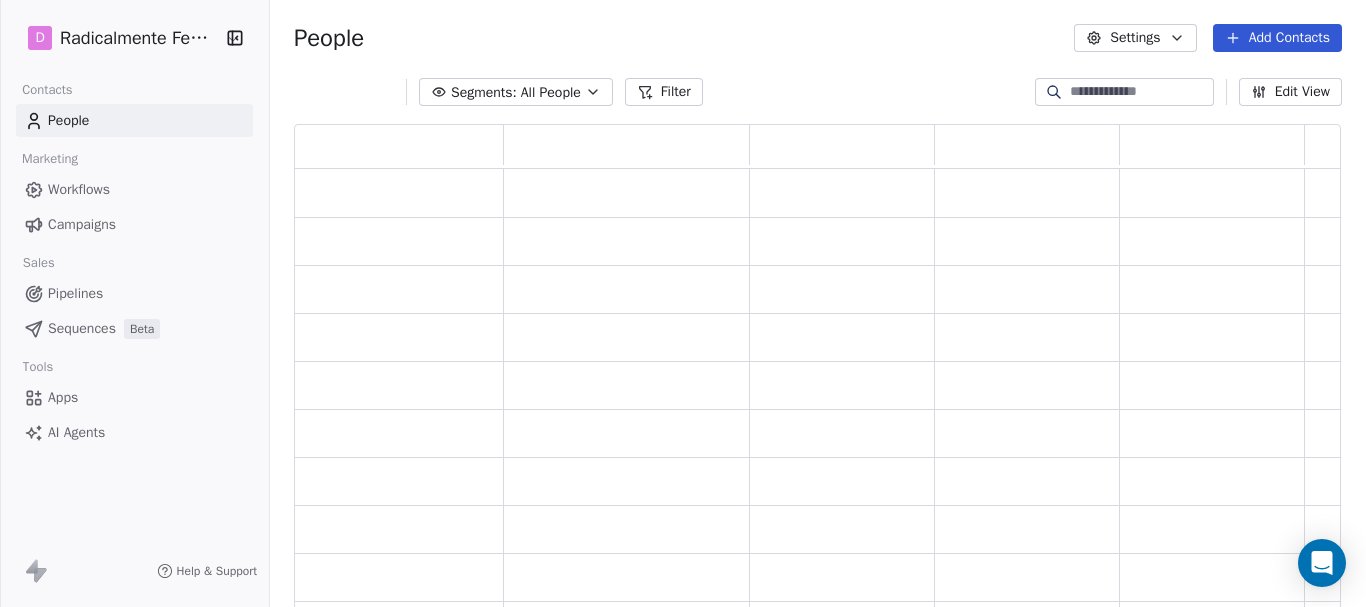 scroll, scrollTop: 16, scrollLeft: 16, axis: both 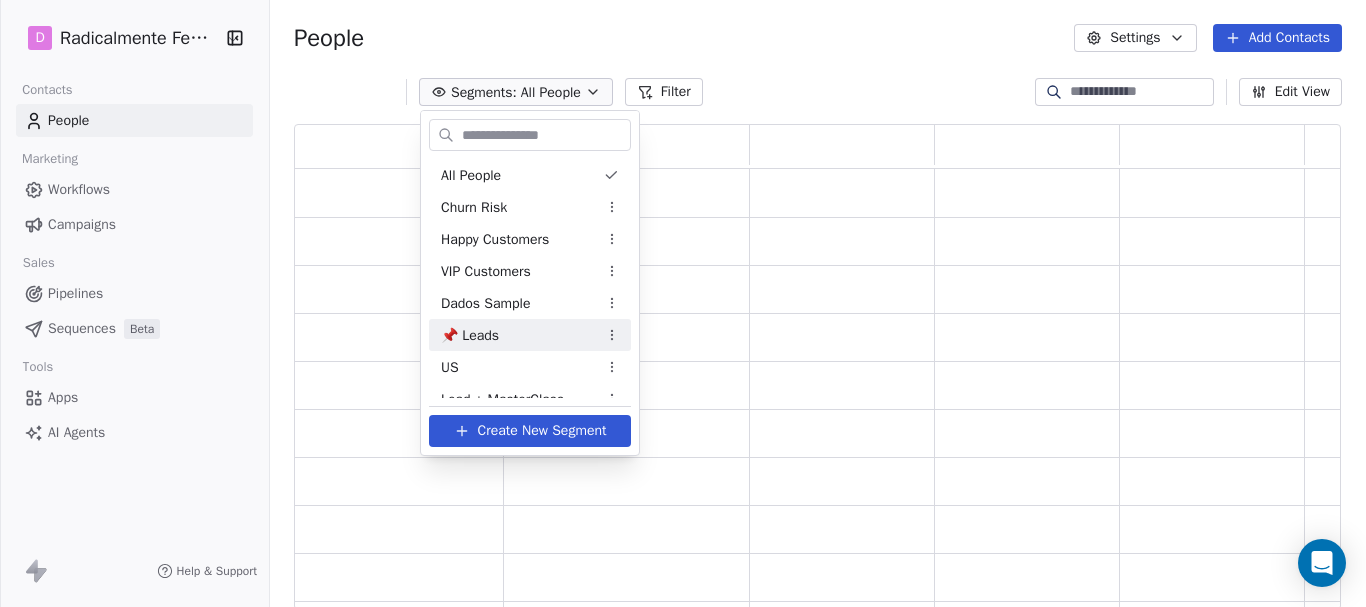 click on "📌 Leads" at bounding box center [470, 335] 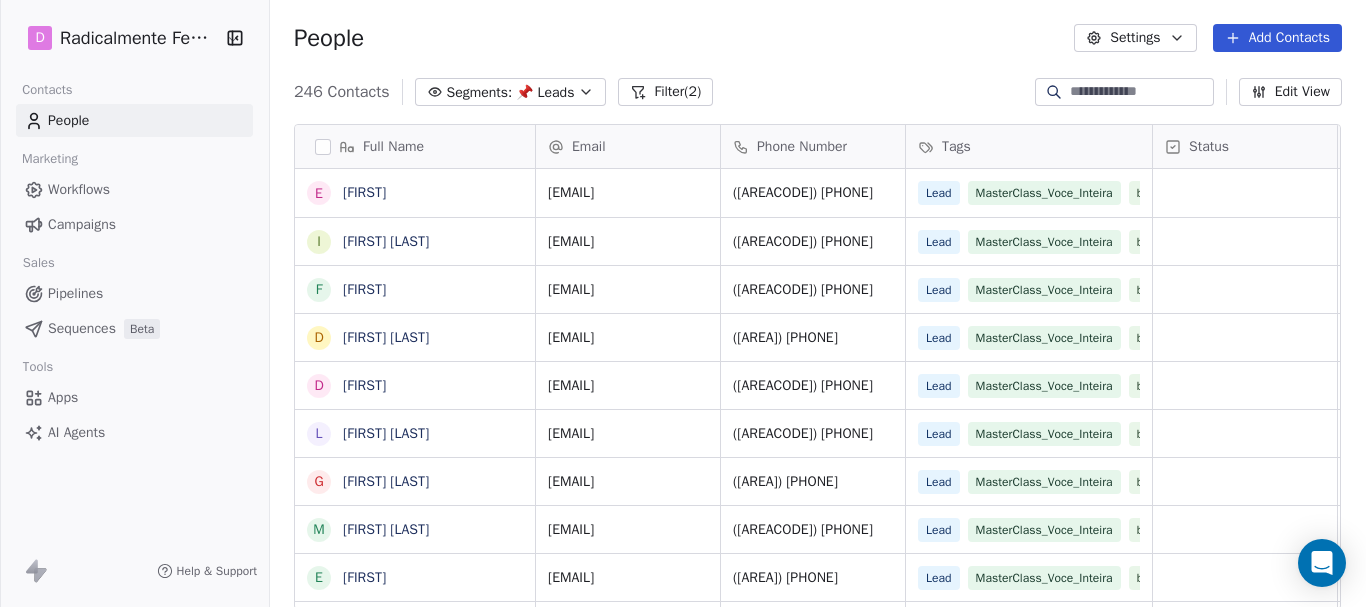 scroll, scrollTop: 16, scrollLeft: 16, axis: both 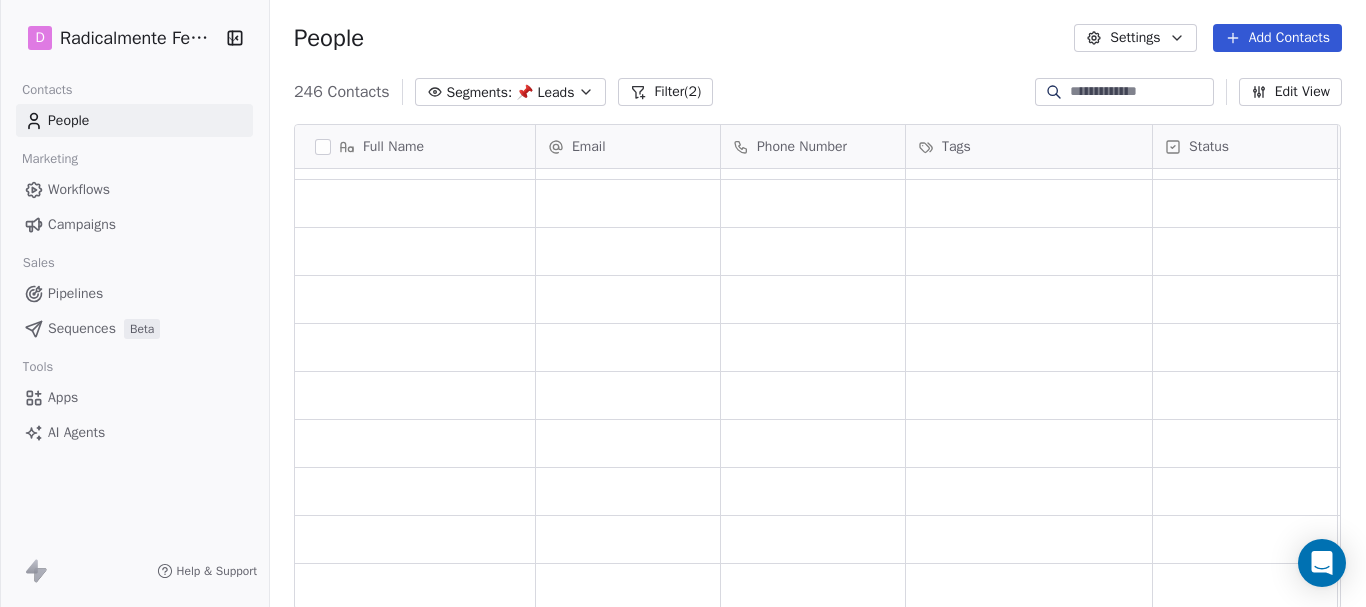 click on "Campaigns" at bounding box center (82, 224) 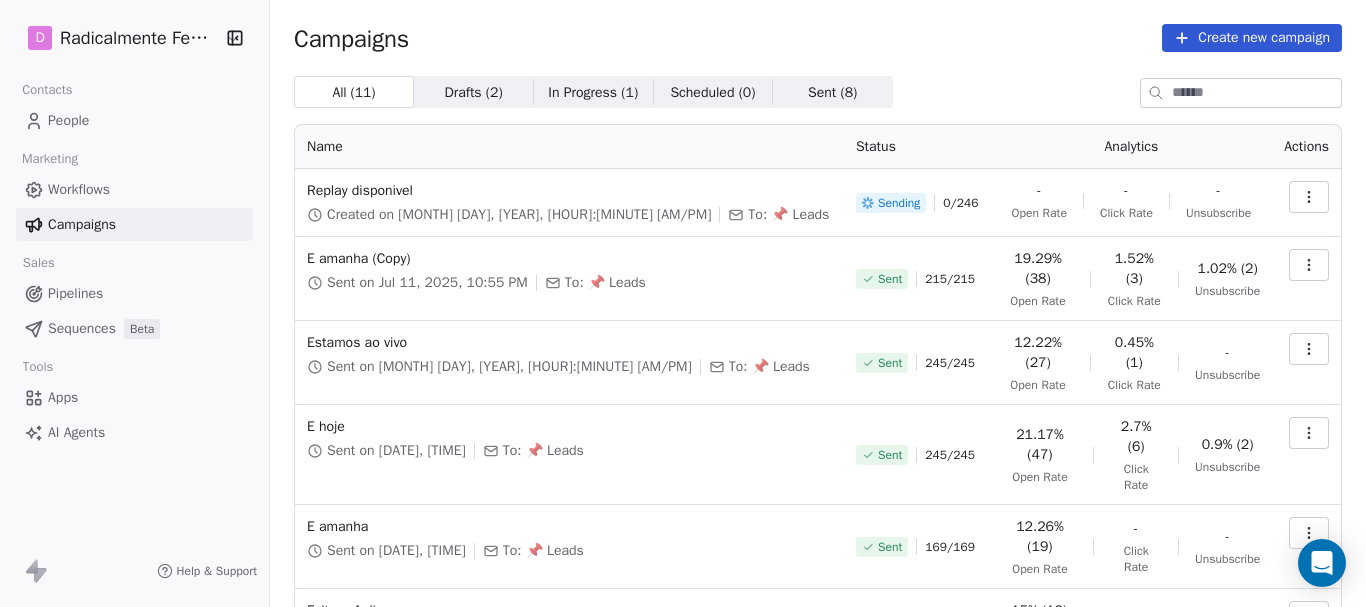 click on "People" at bounding box center [68, 120] 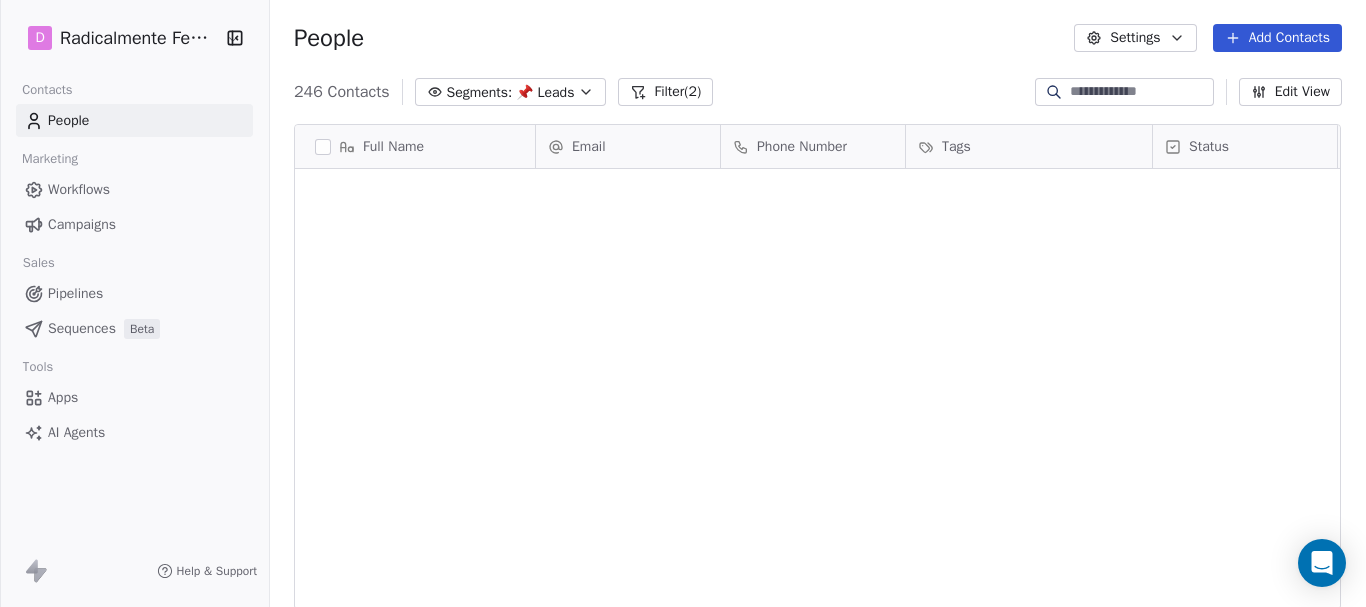 scroll, scrollTop: 11366, scrollLeft: 0, axis: vertical 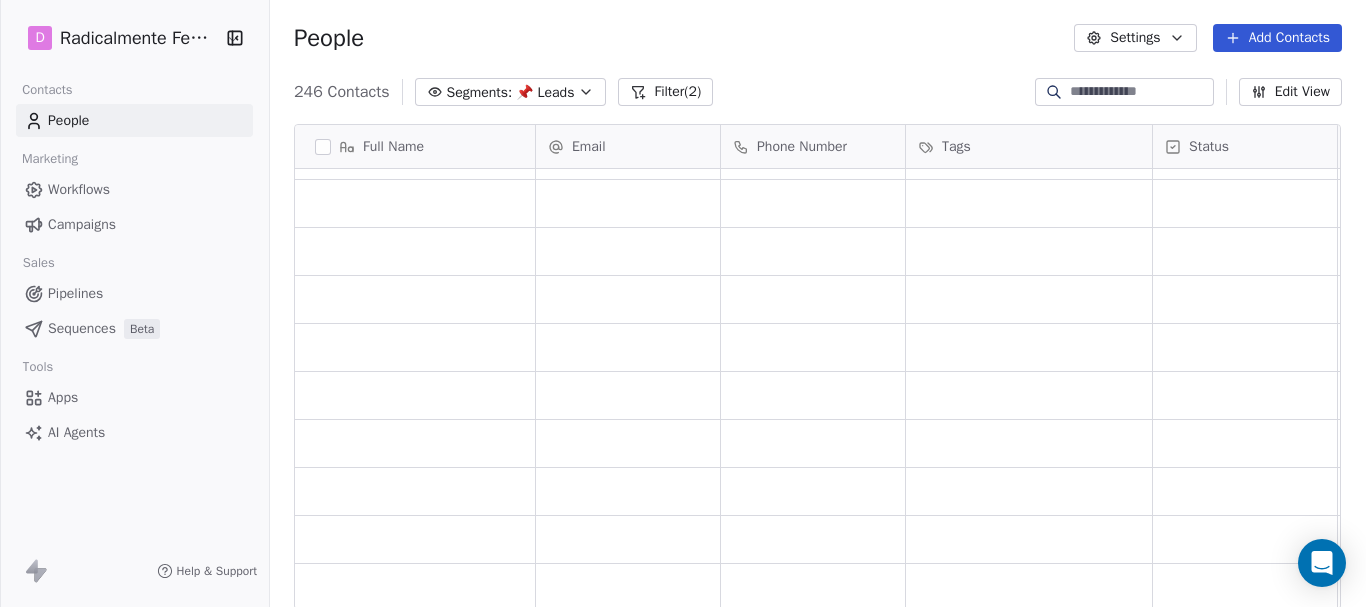 click on "Segments: 📌 Leads" at bounding box center [511, 92] 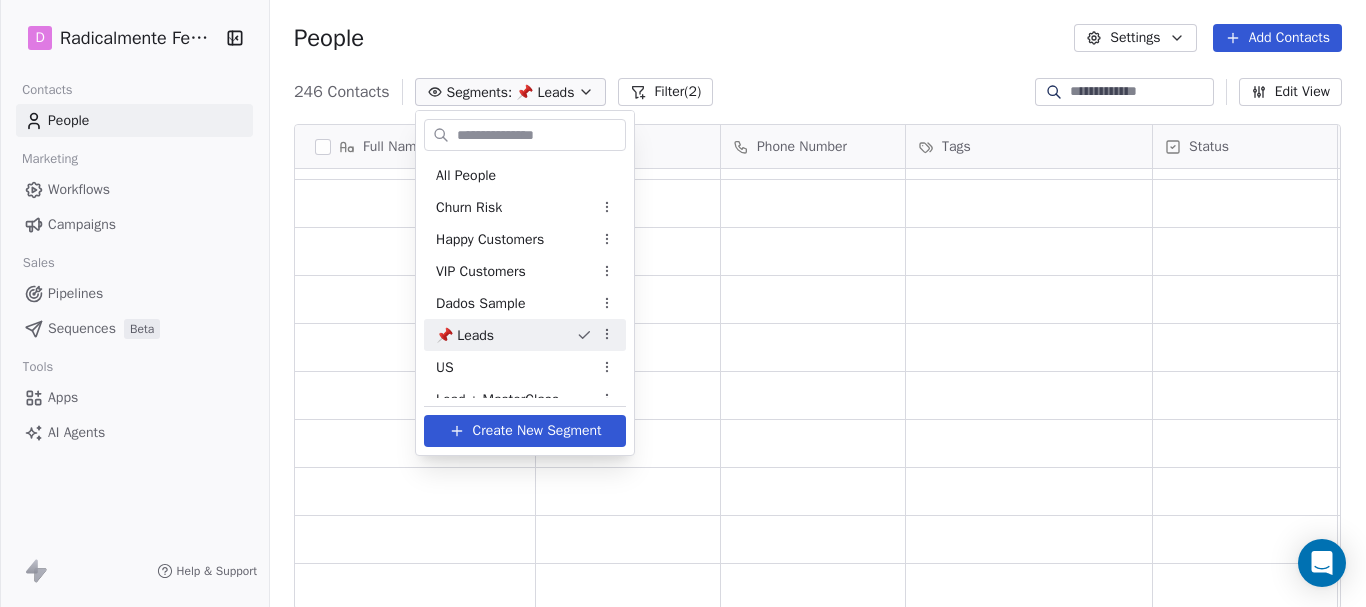 click on "D Radicalmente Feminina Contacts People Marketing Workflows Campaigns Sales Pipelines Sequences Beta Tools Apps AI Agents Help & Support People Settings  Add Contacts 246 Contacts Segments: 📌 Leads Filter  (2) Edit View Tag Add to Sequence Export Full Name Email Phone Number Tags Status Contact Source Created Date AEST Email Verification Status Customer Lifetime Value
To pick up a draggable item, press the space bar.
While dragging, use the arrow keys to move the item.
Press space again to drop the item in its new position, or press escape to cancel.
All People Churn Risk Happy Customers VIP Customers Dados Sample 📌 Leads US Lead + MasterClass Create New Segment" at bounding box center (683, 303) 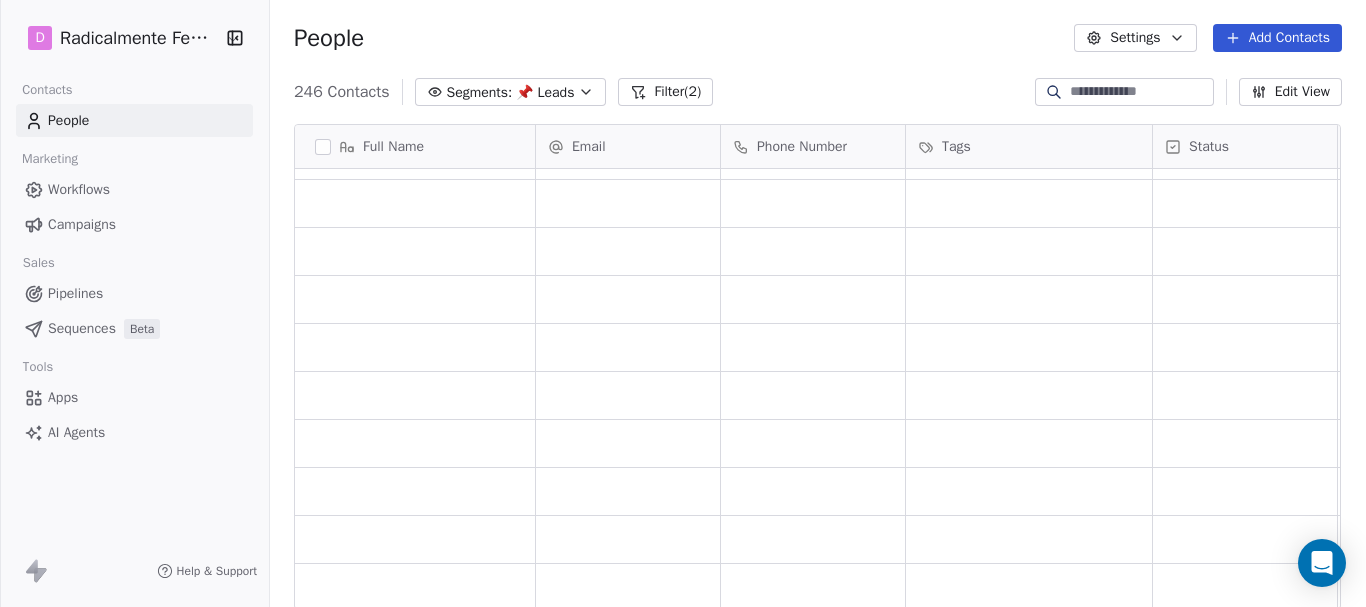 scroll, scrollTop: 10666, scrollLeft: 0, axis: vertical 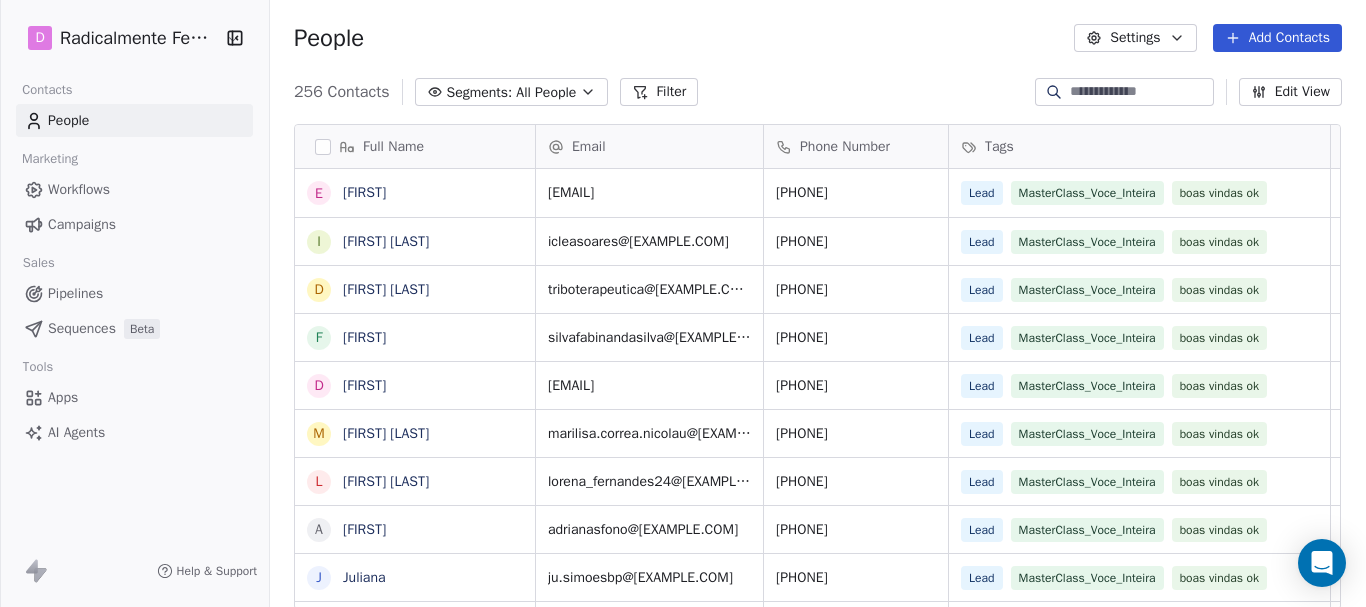 click 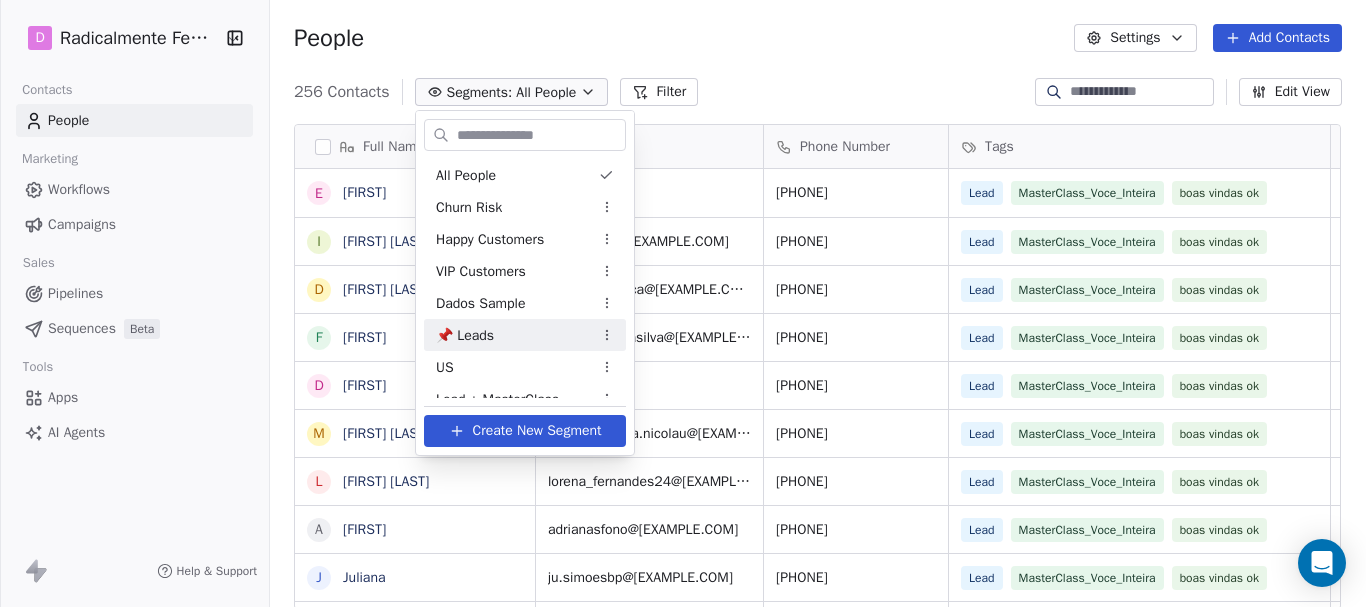 click on "📌 Leads" at bounding box center (465, 335) 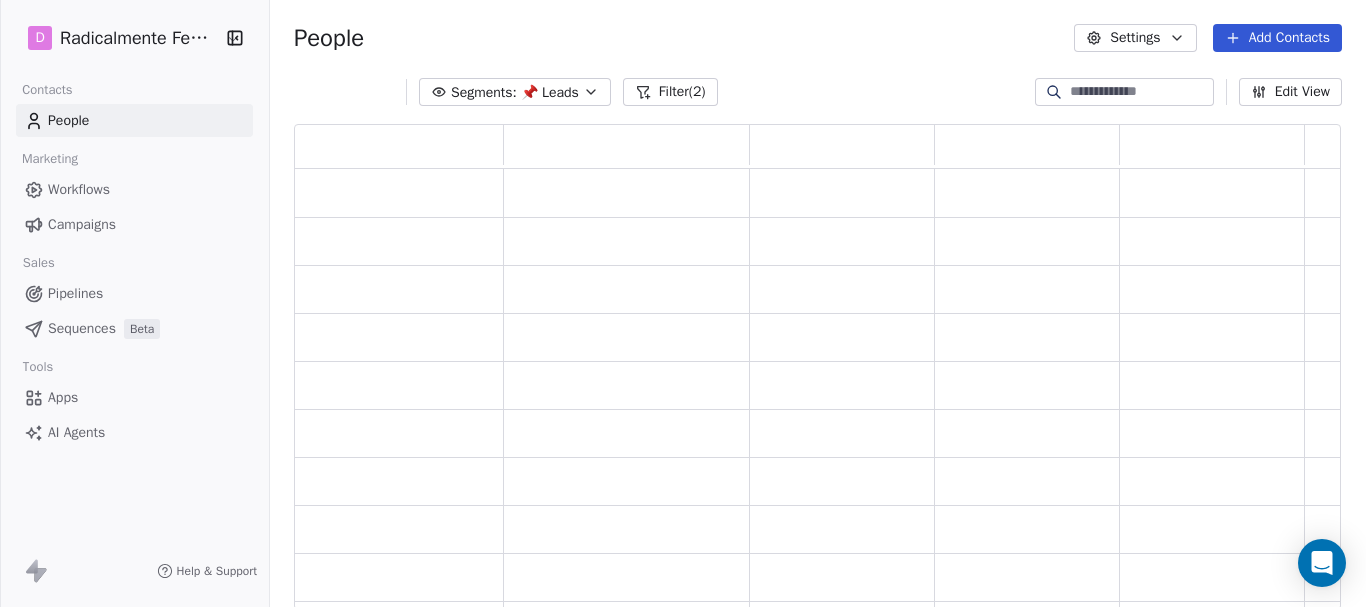 scroll, scrollTop: 16, scrollLeft: 16, axis: both 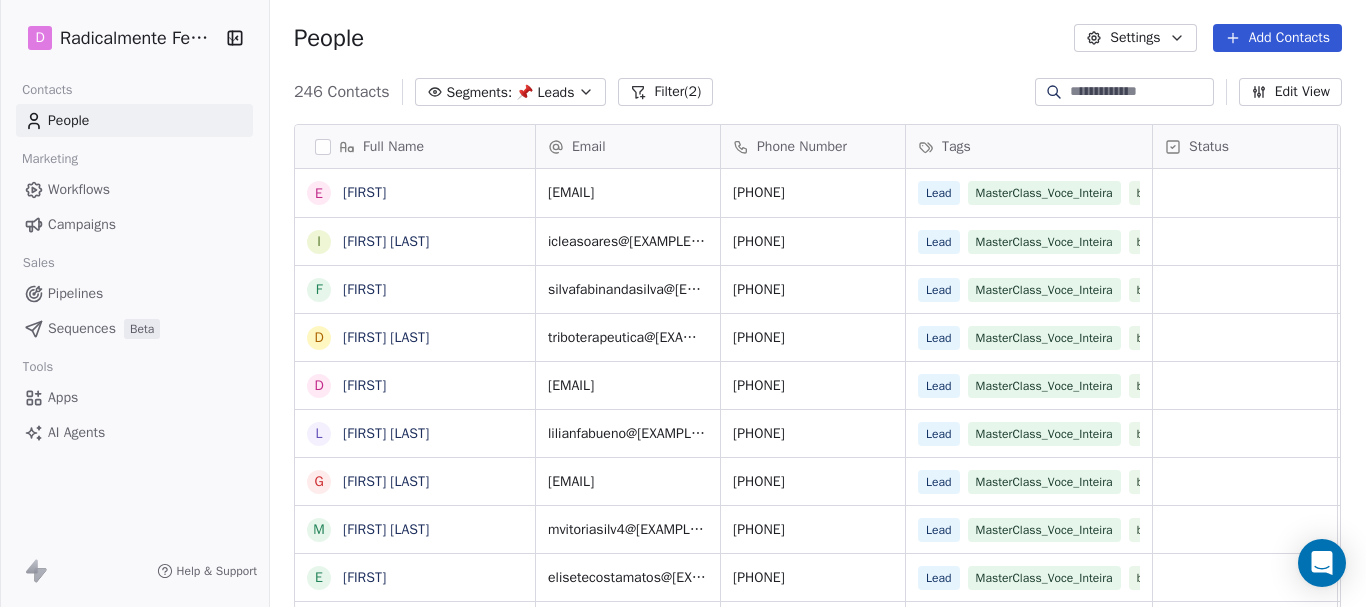 click on "Campaigns" at bounding box center (82, 224) 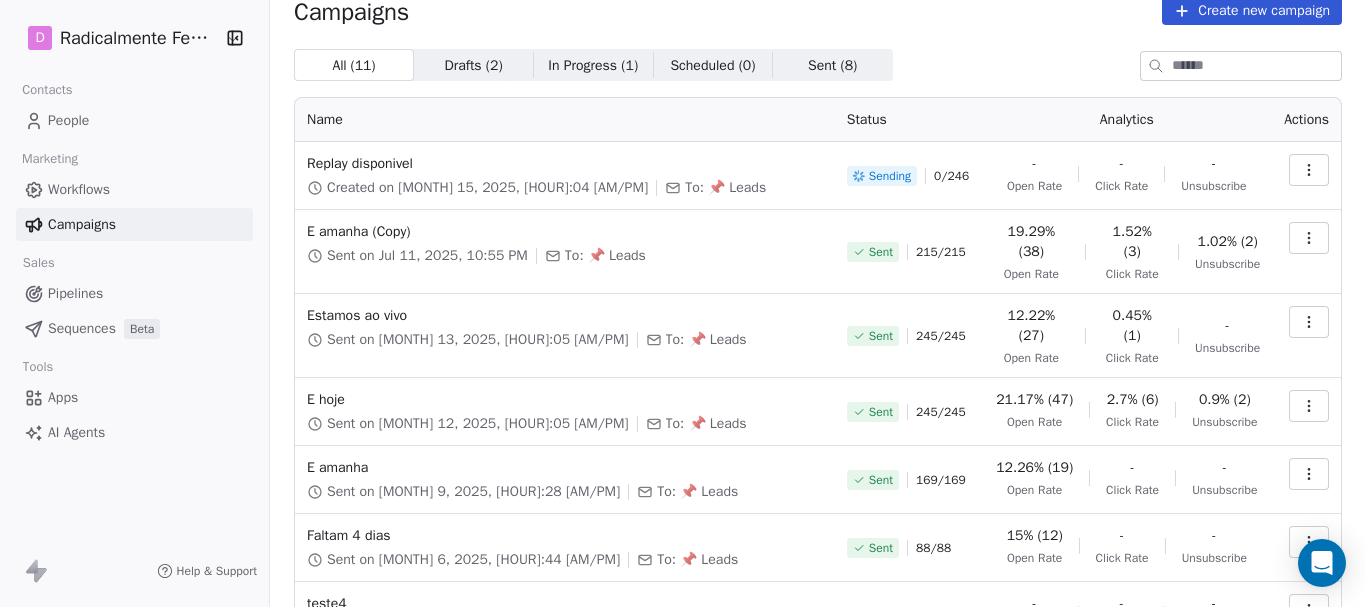 scroll, scrollTop: 0, scrollLeft: 0, axis: both 